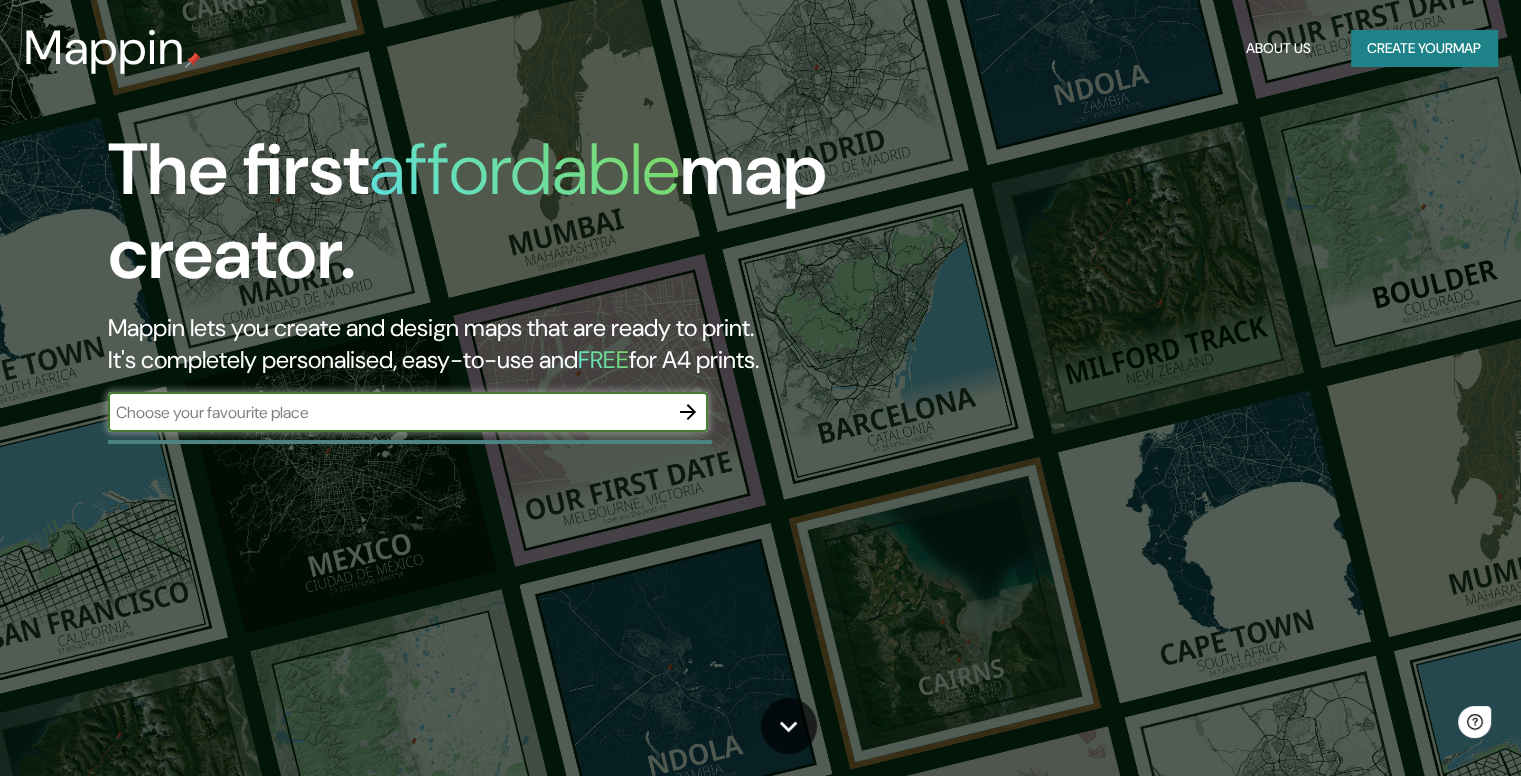 scroll, scrollTop: 0, scrollLeft: 0, axis: both 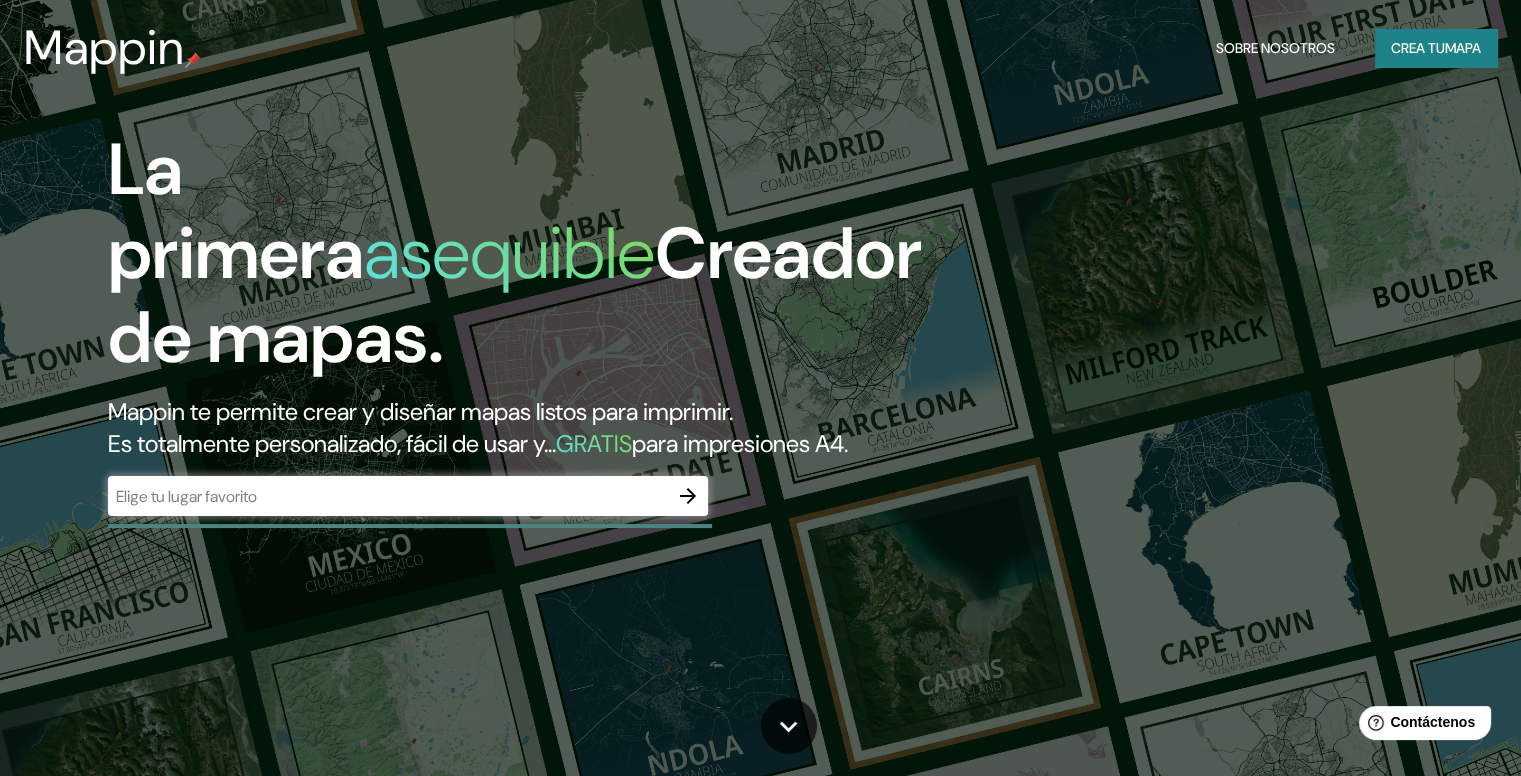 click at bounding box center [388, 496] 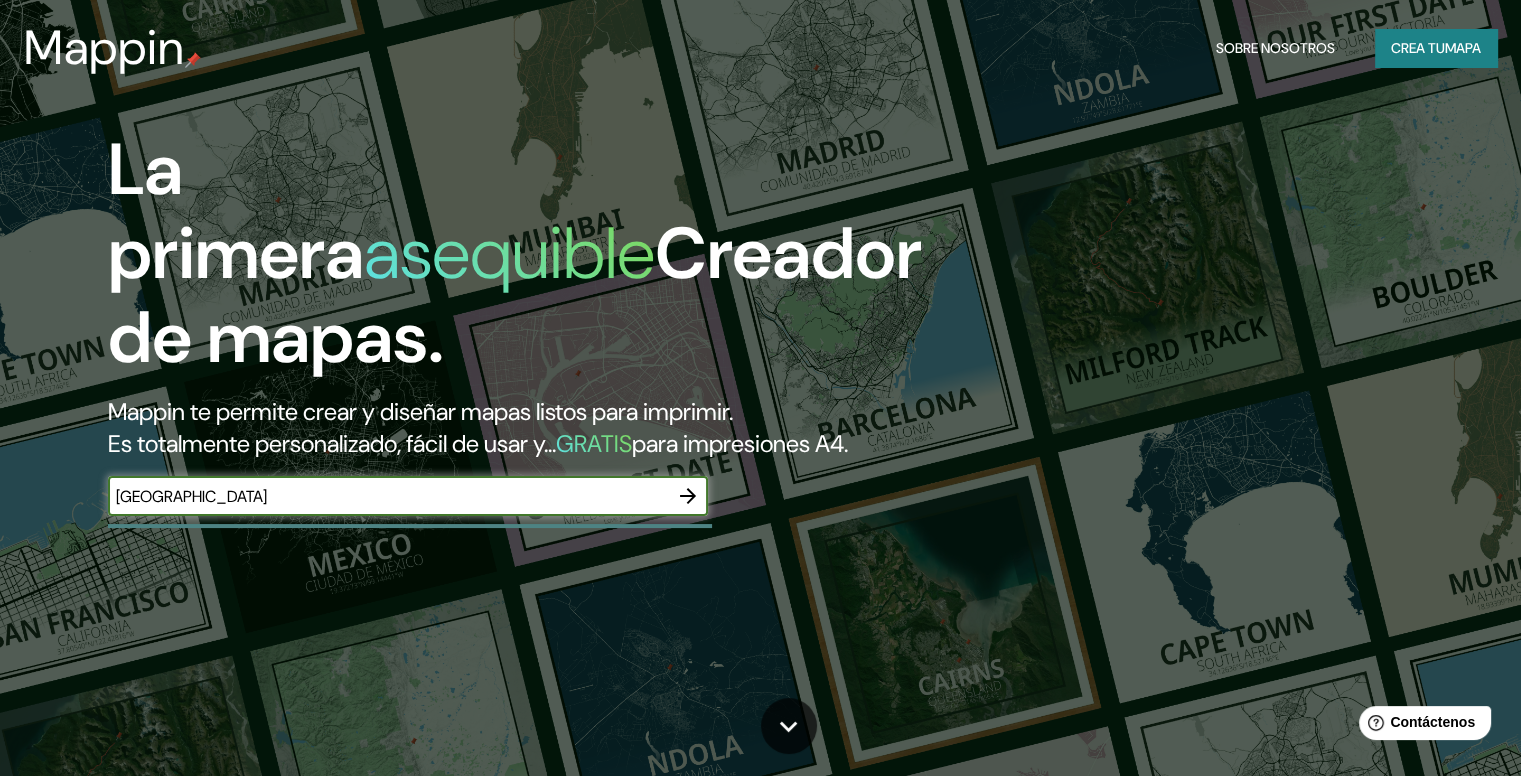 type on "[GEOGRAPHIC_DATA]" 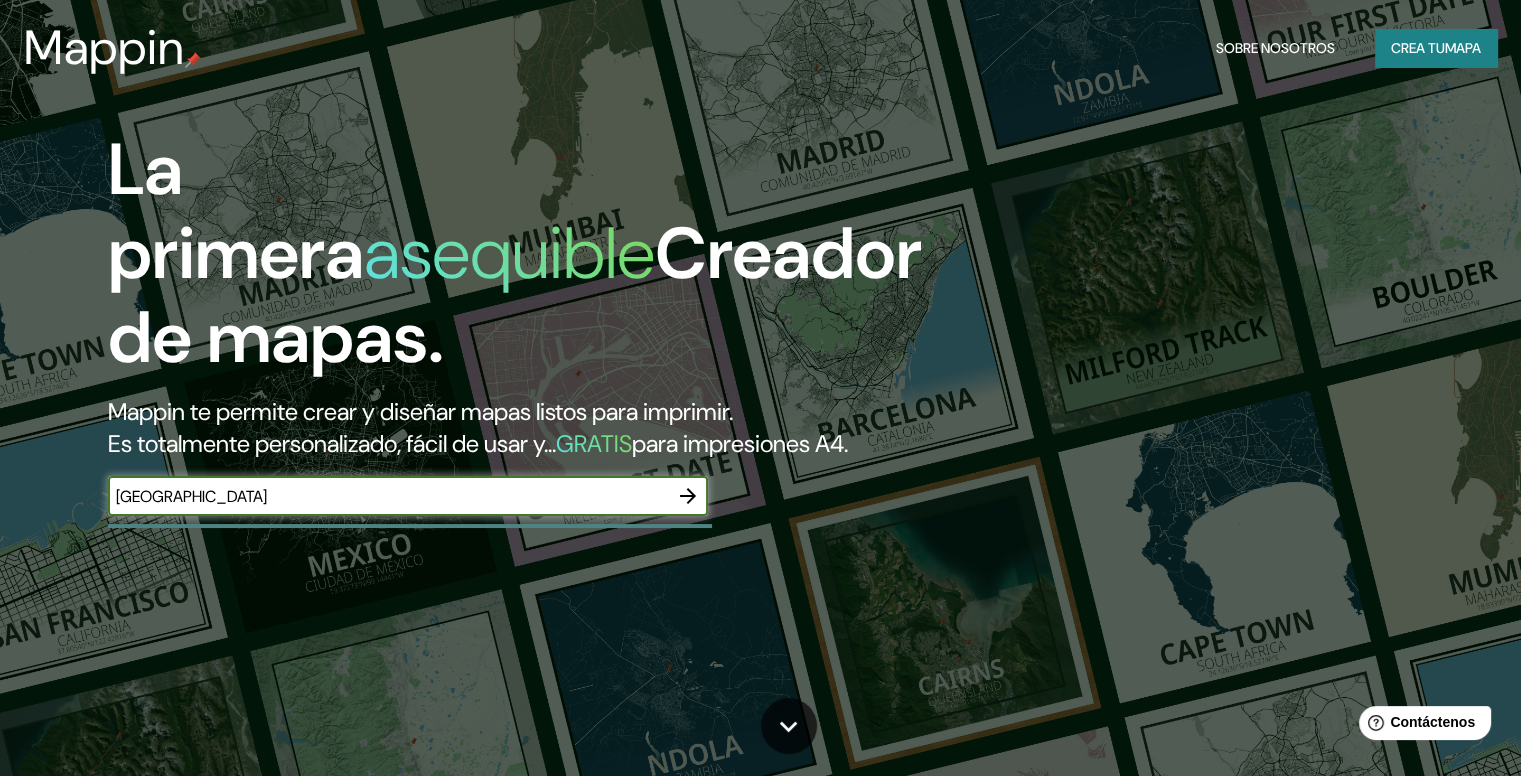 click 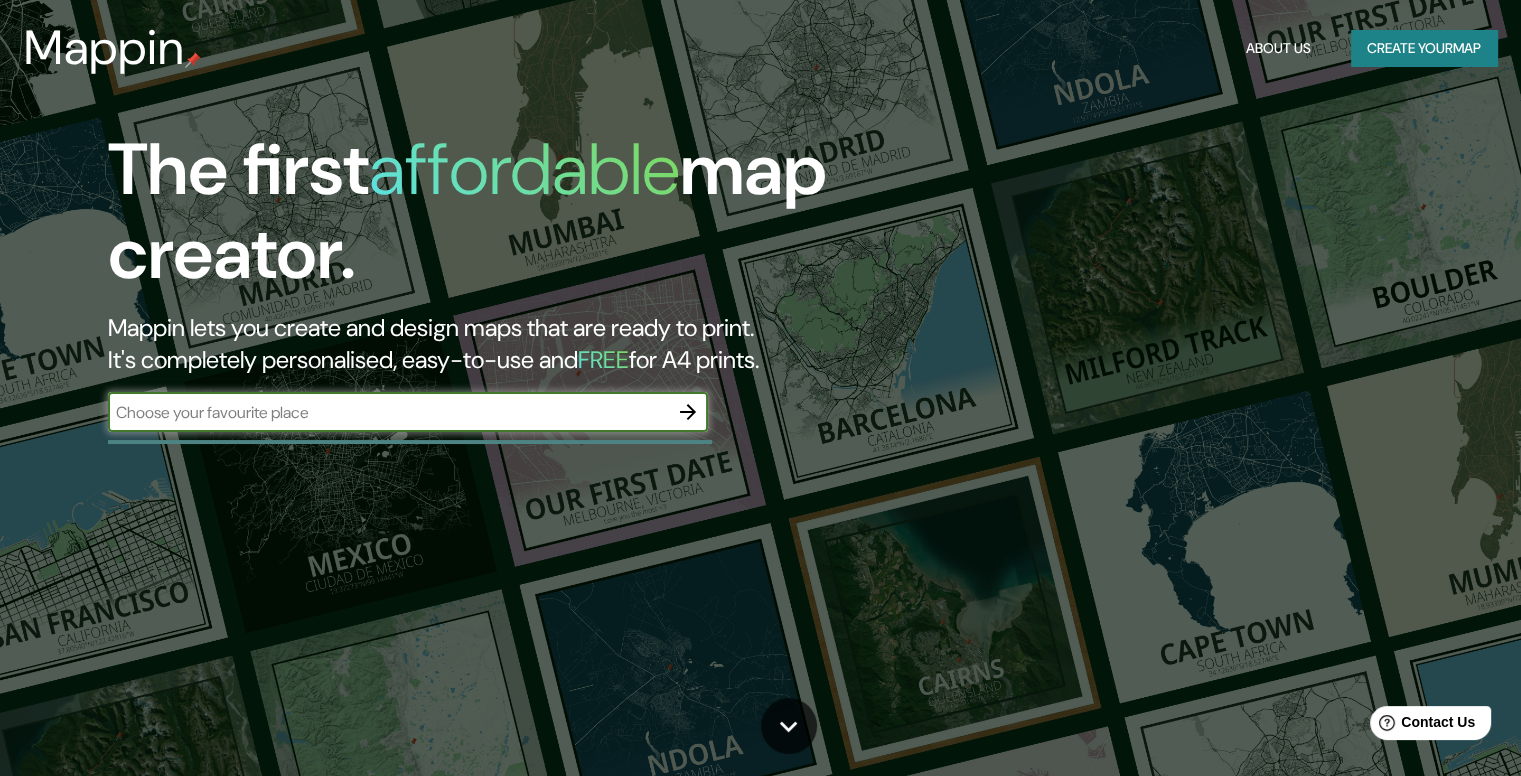 scroll, scrollTop: 0, scrollLeft: 0, axis: both 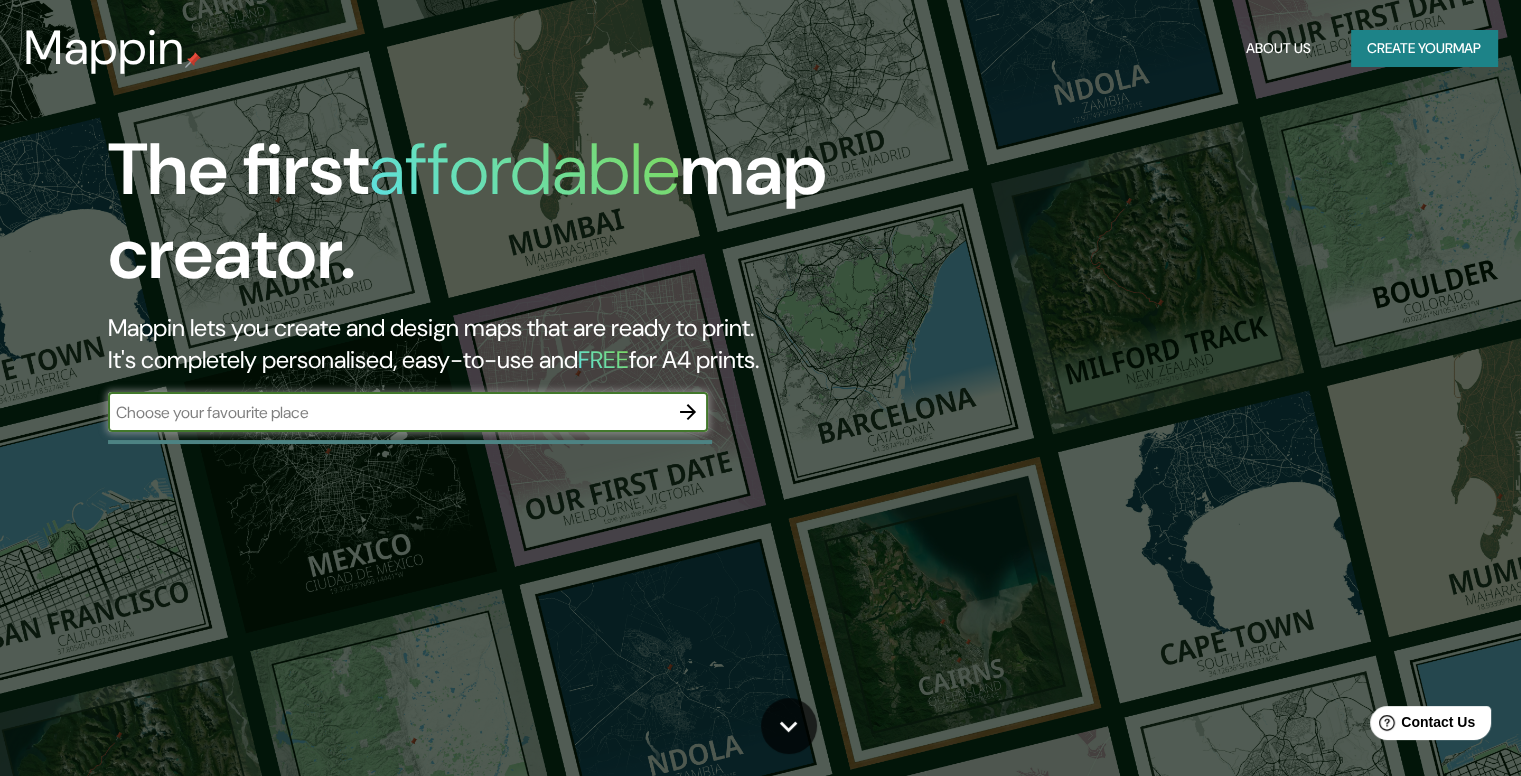click 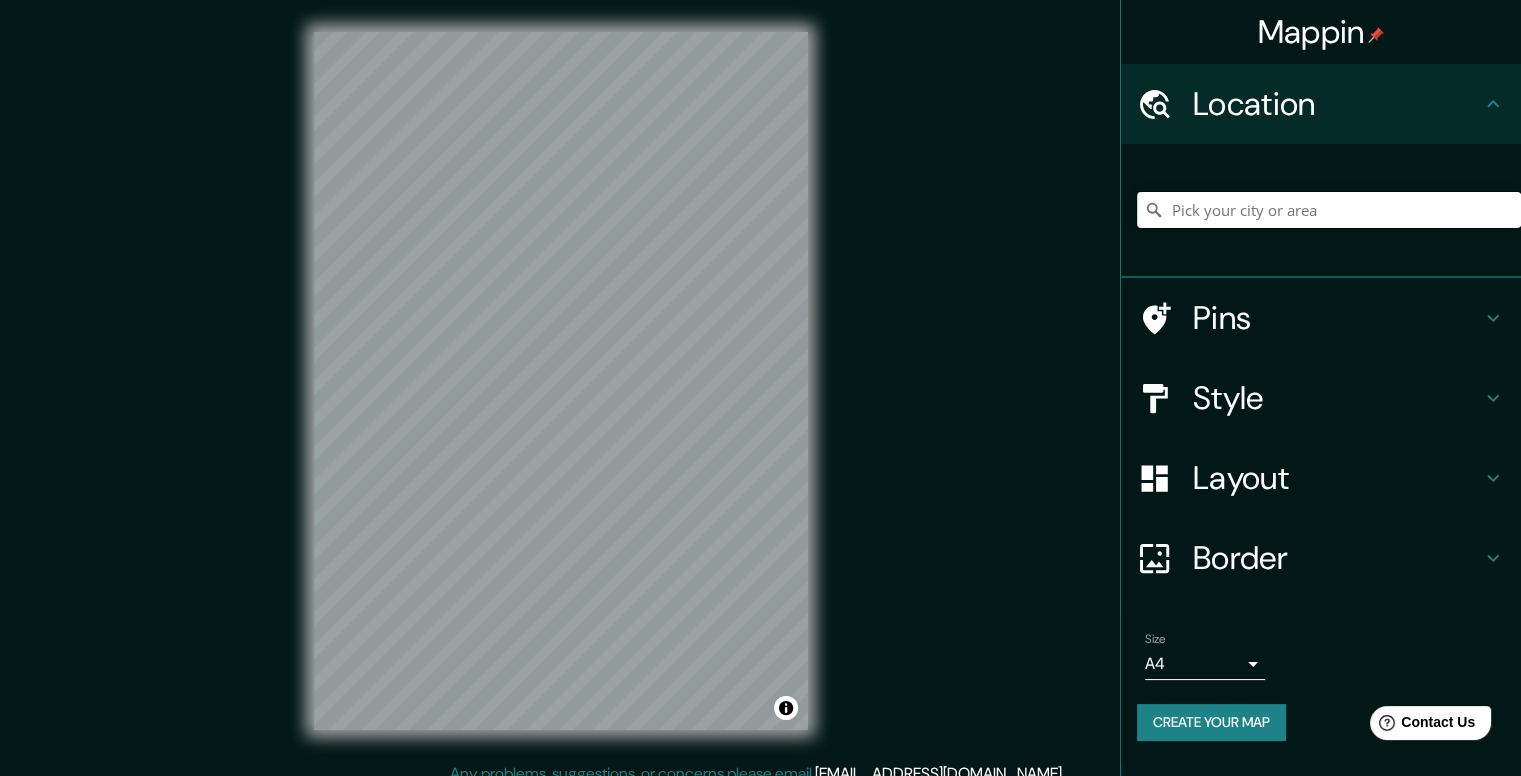click at bounding box center [1329, 210] 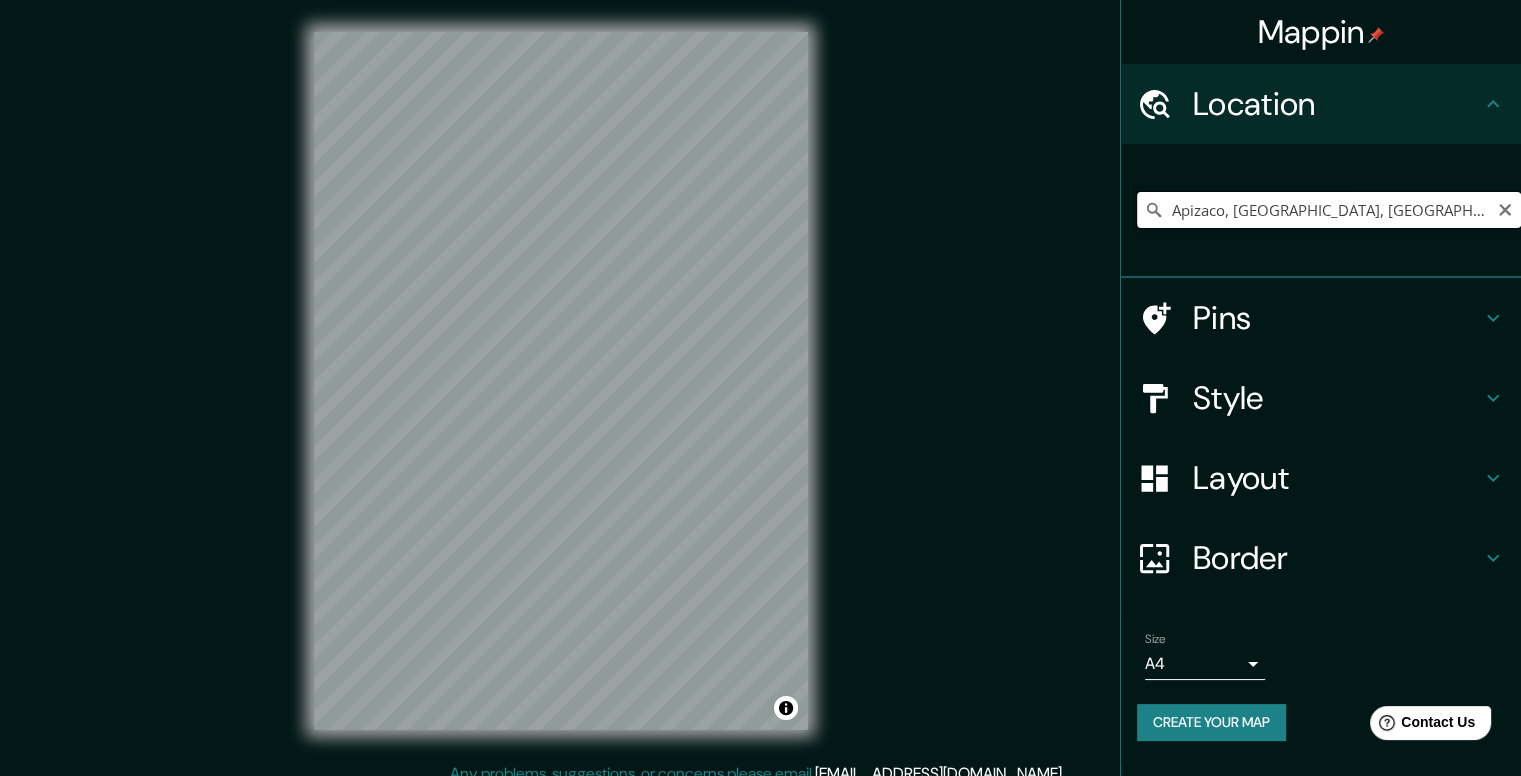 click on "Apizaco, Tlaxcala, México" at bounding box center [1329, 210] 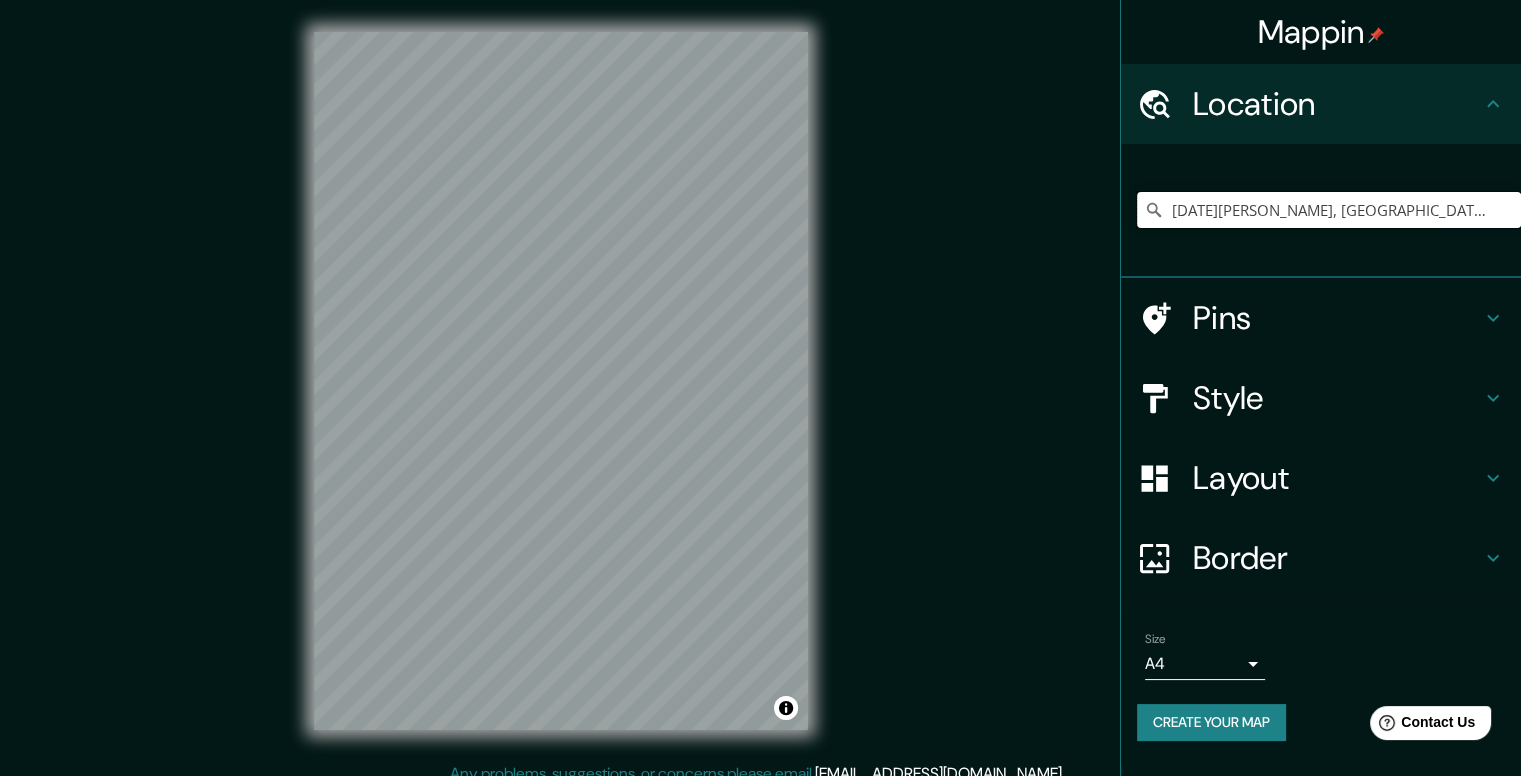 type on "San Miguel Contla, Tlaxcala, México" 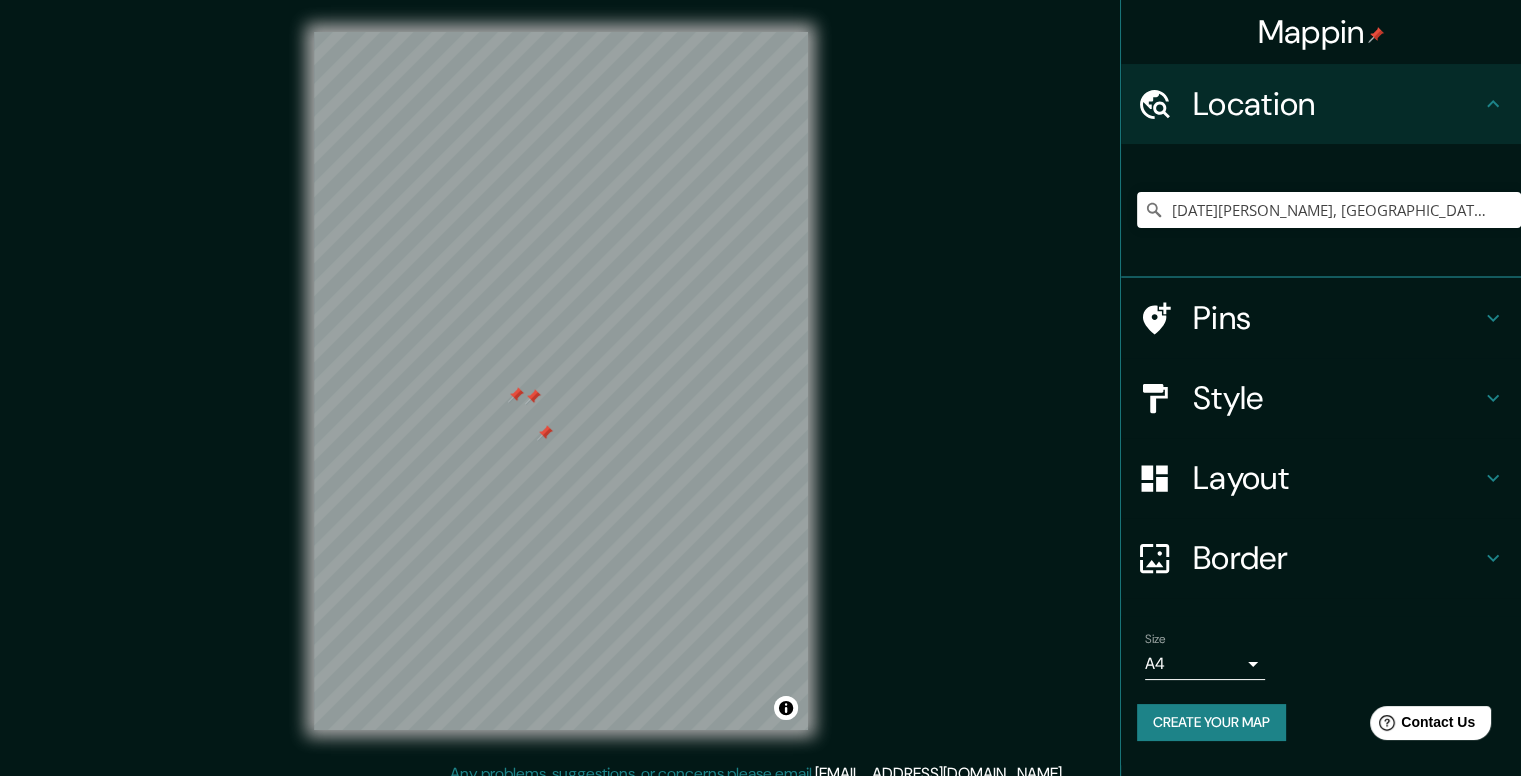 click at bounding box center [516, 395] 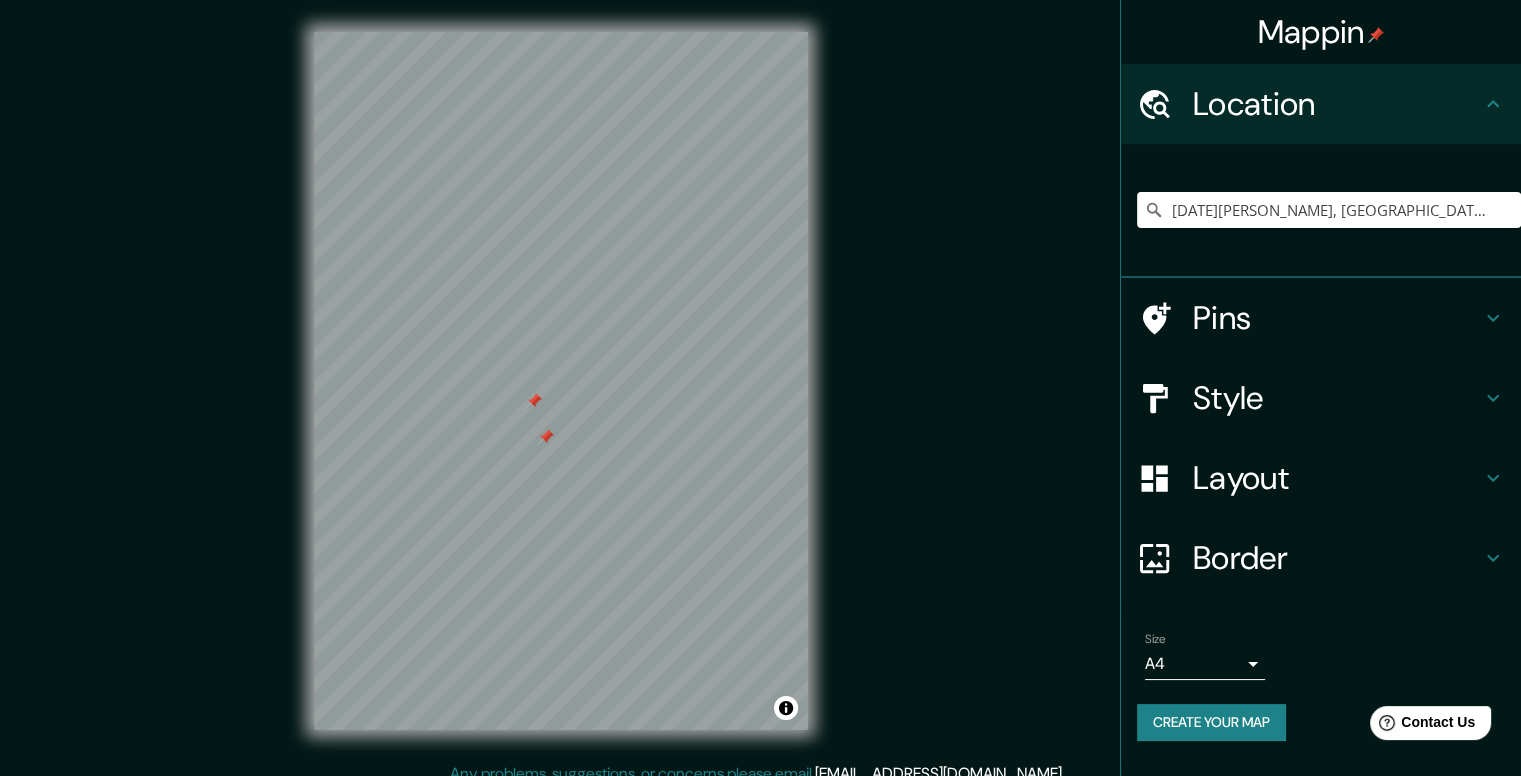 click at bounding box center [546, 437] 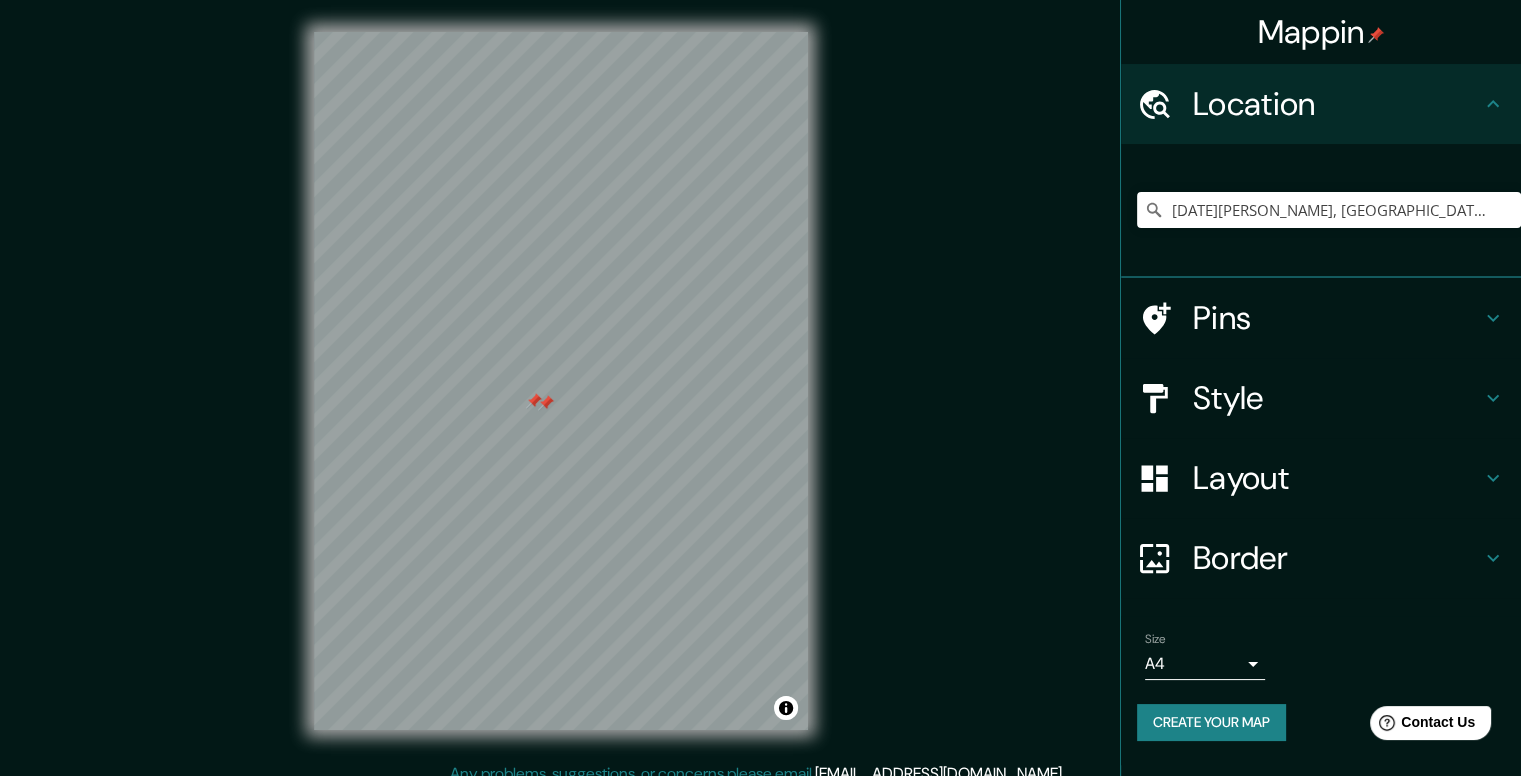 click at bounding box center [546, 403] 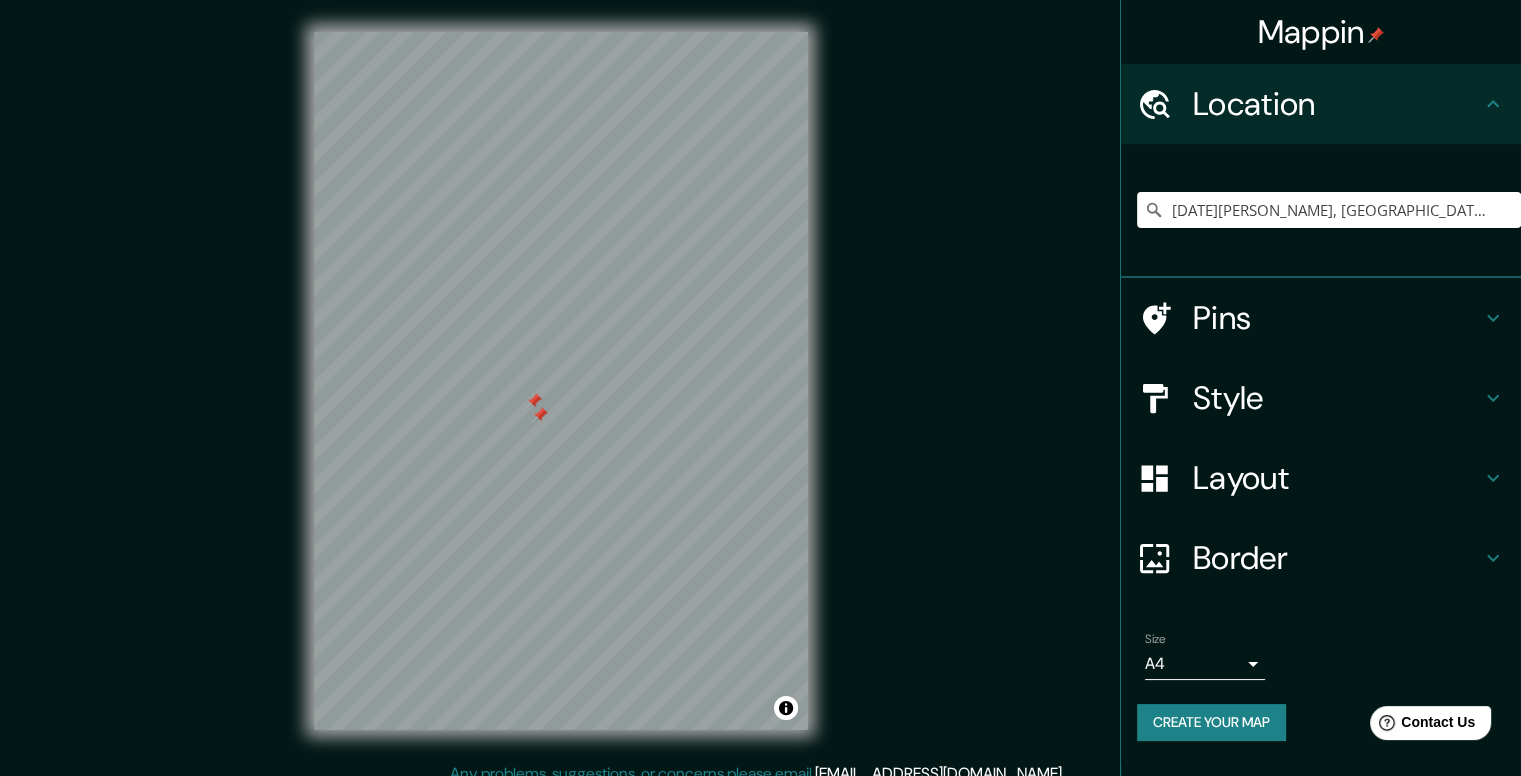click at bounding box center (540, 415) 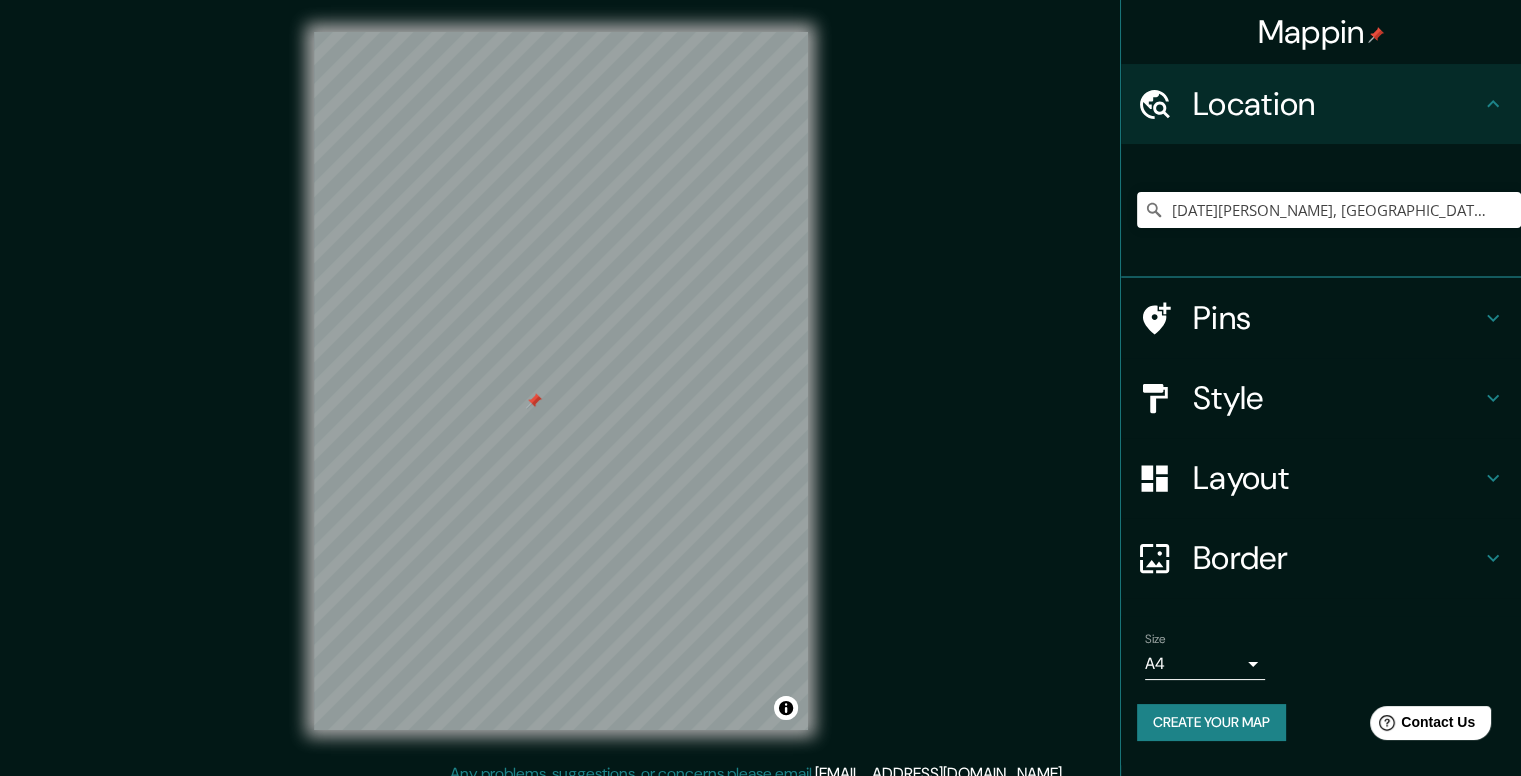 click at bounding box center (534, 401) 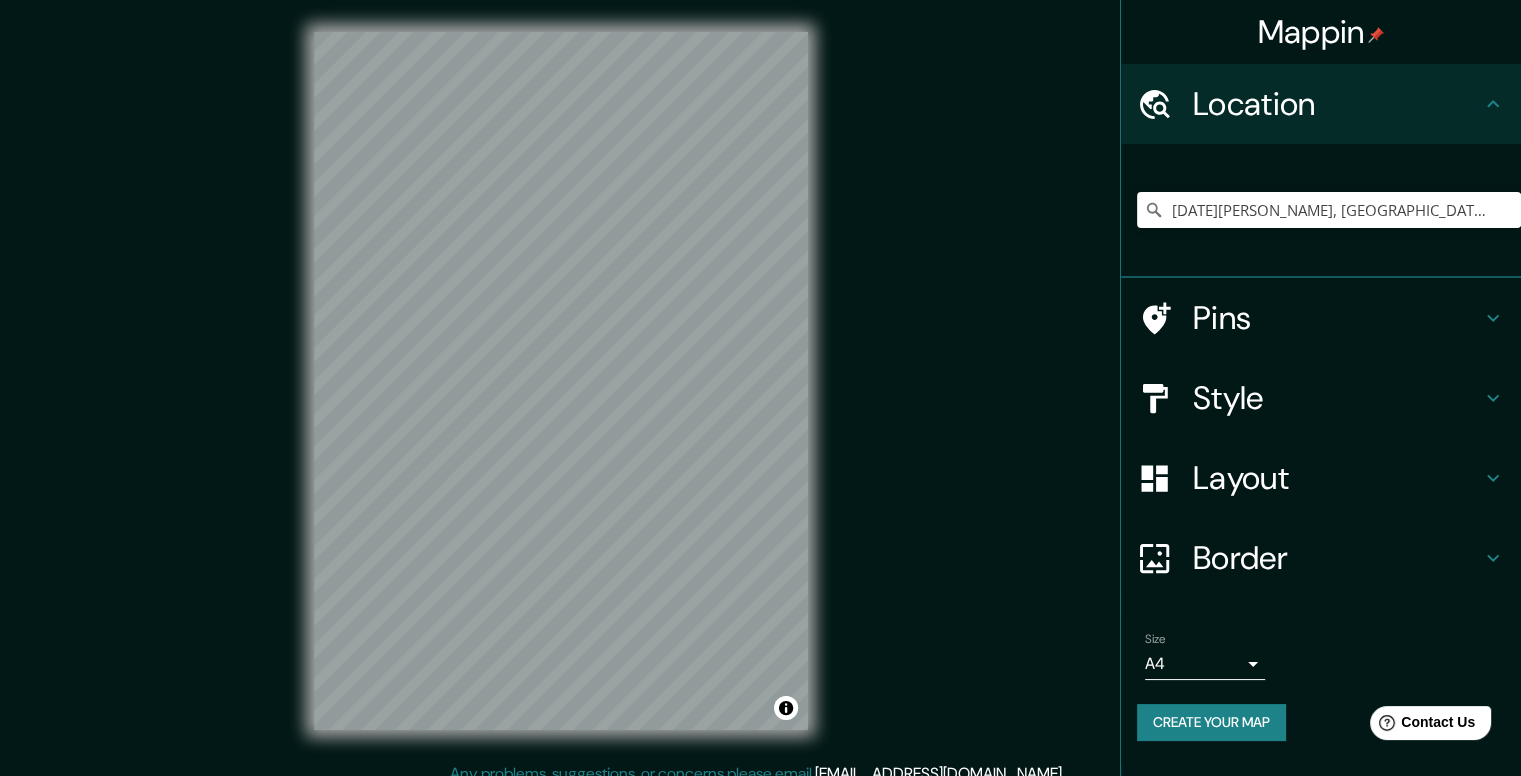 click on "Pins" at bounding box center [1337, 318] 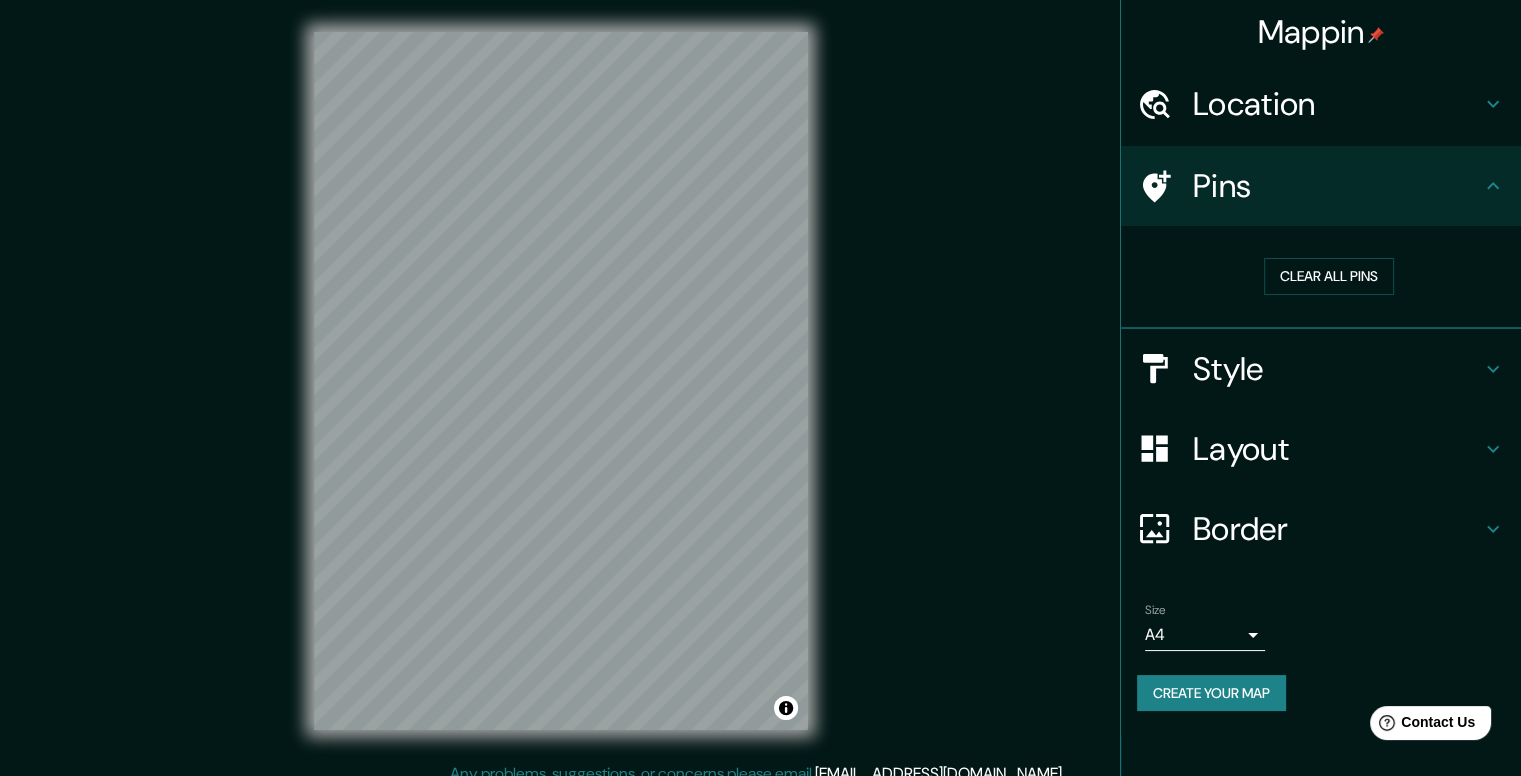click 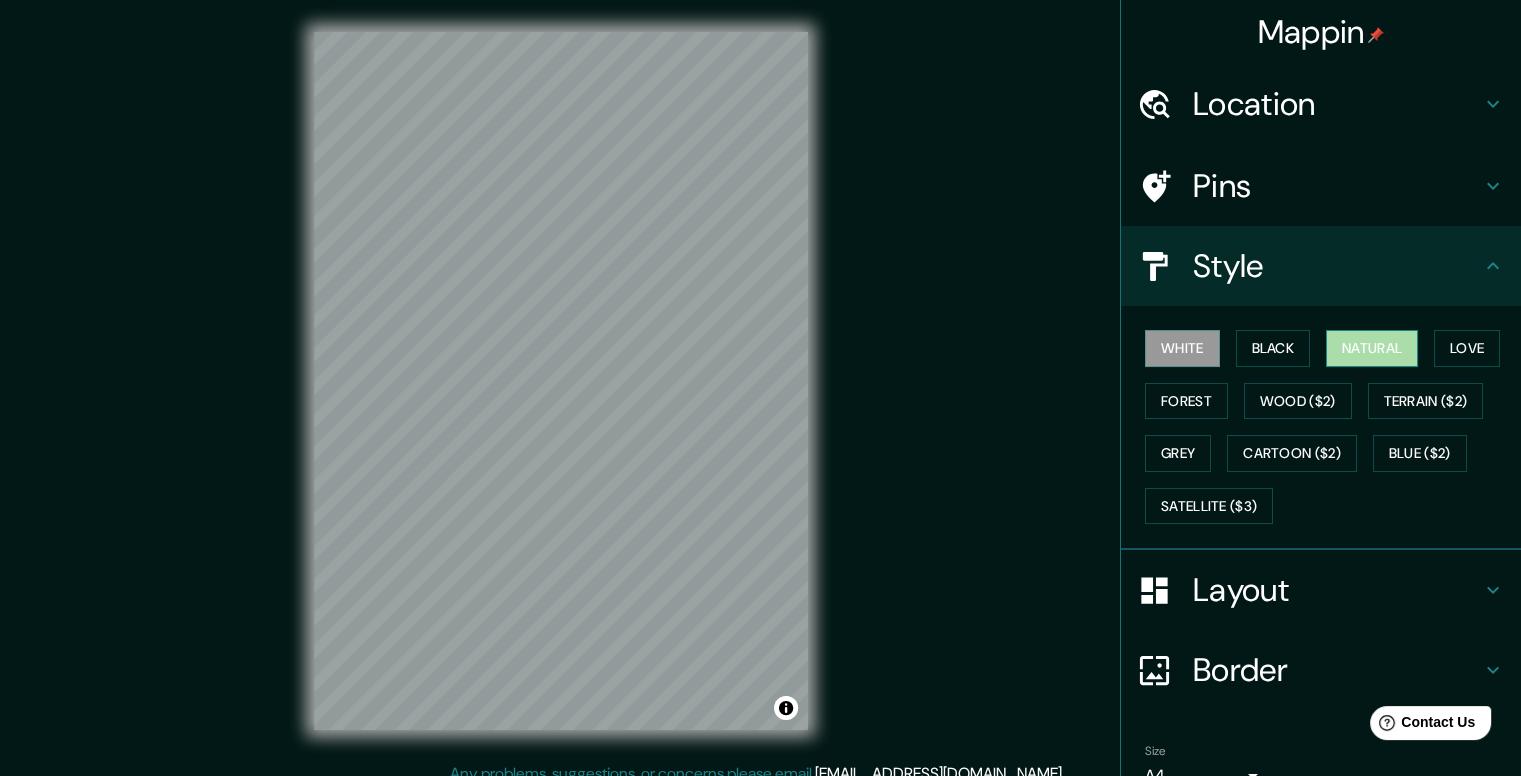 click on "Natural" at bounding box center [1372, 348] 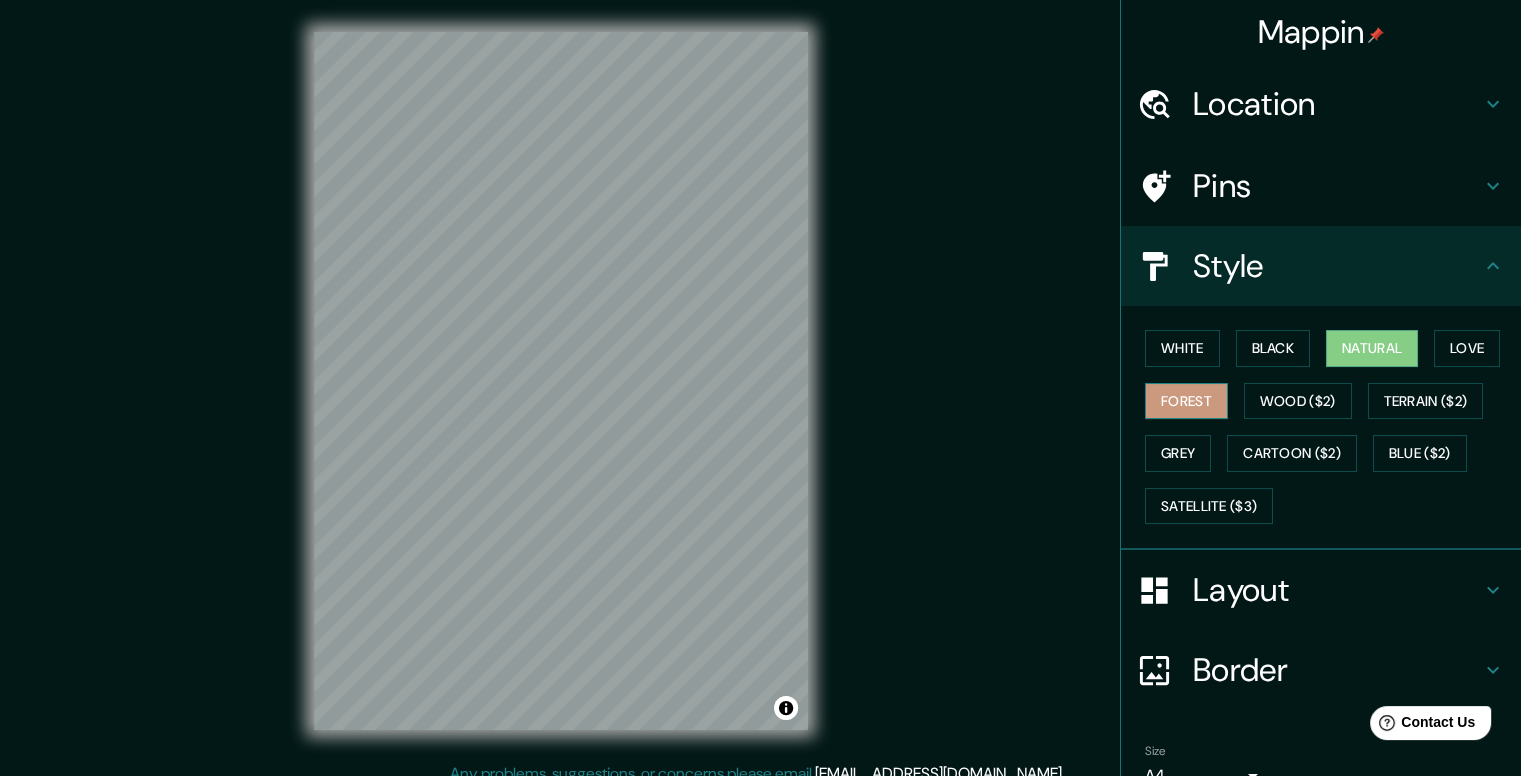 click on "Forest" at bounding box center [1186, 401] 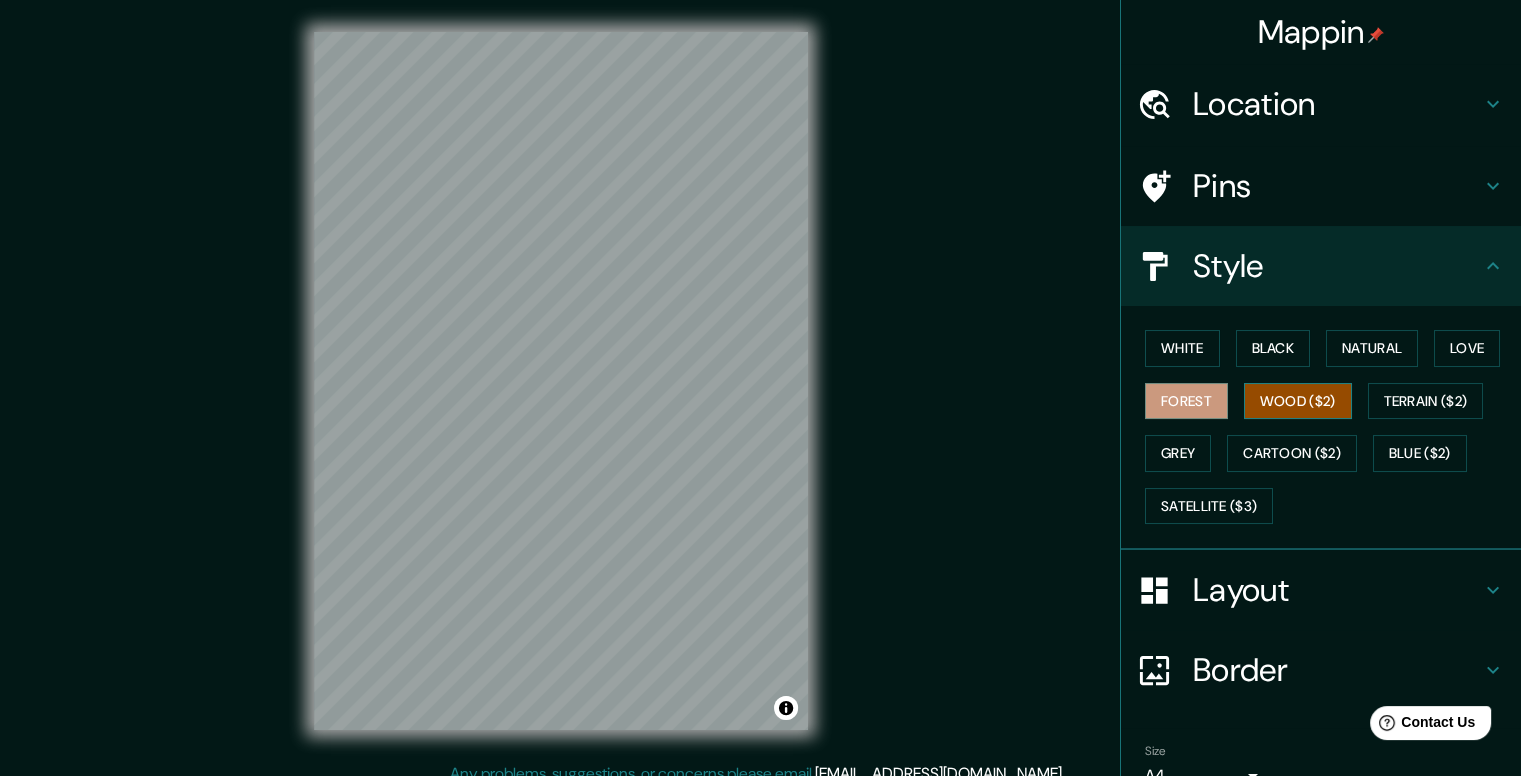 click on "Wood ($2)" at bounding box center [1298, 401] 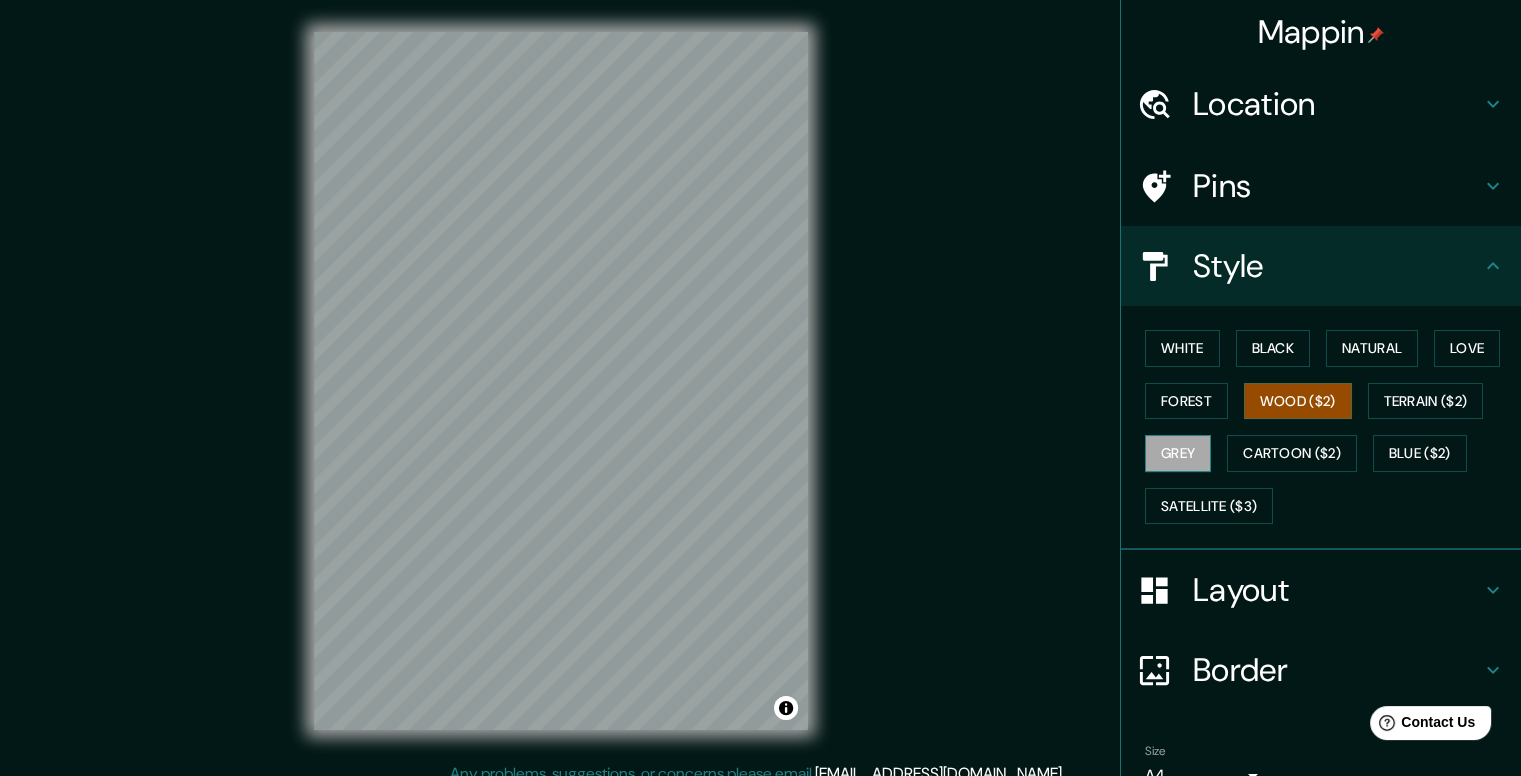 click on "Grey" at bounding box center [1178, 453] 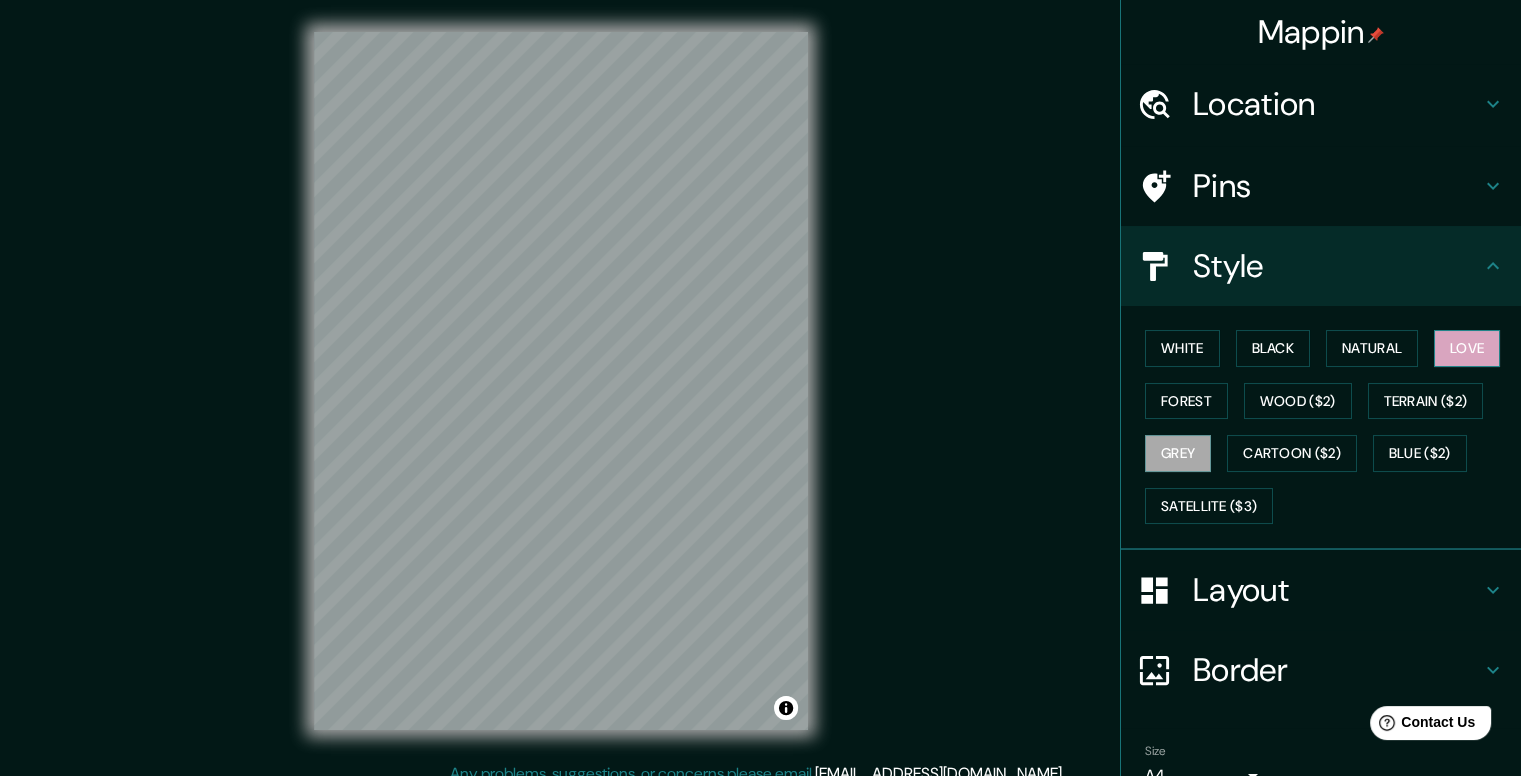 click on "Love" at bounding box center [1467, 348] 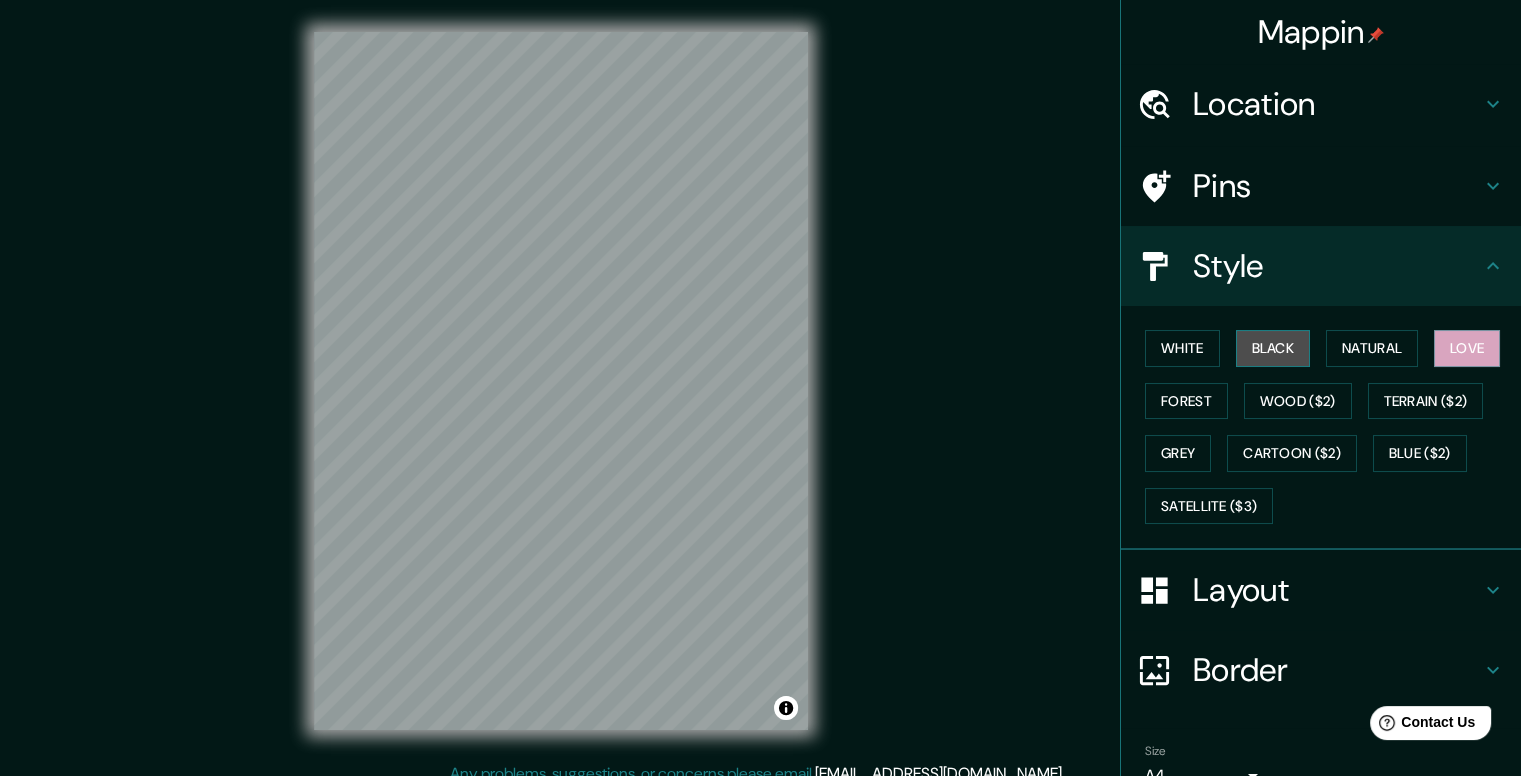 click on "Black" at bounding box center (1273, 348) 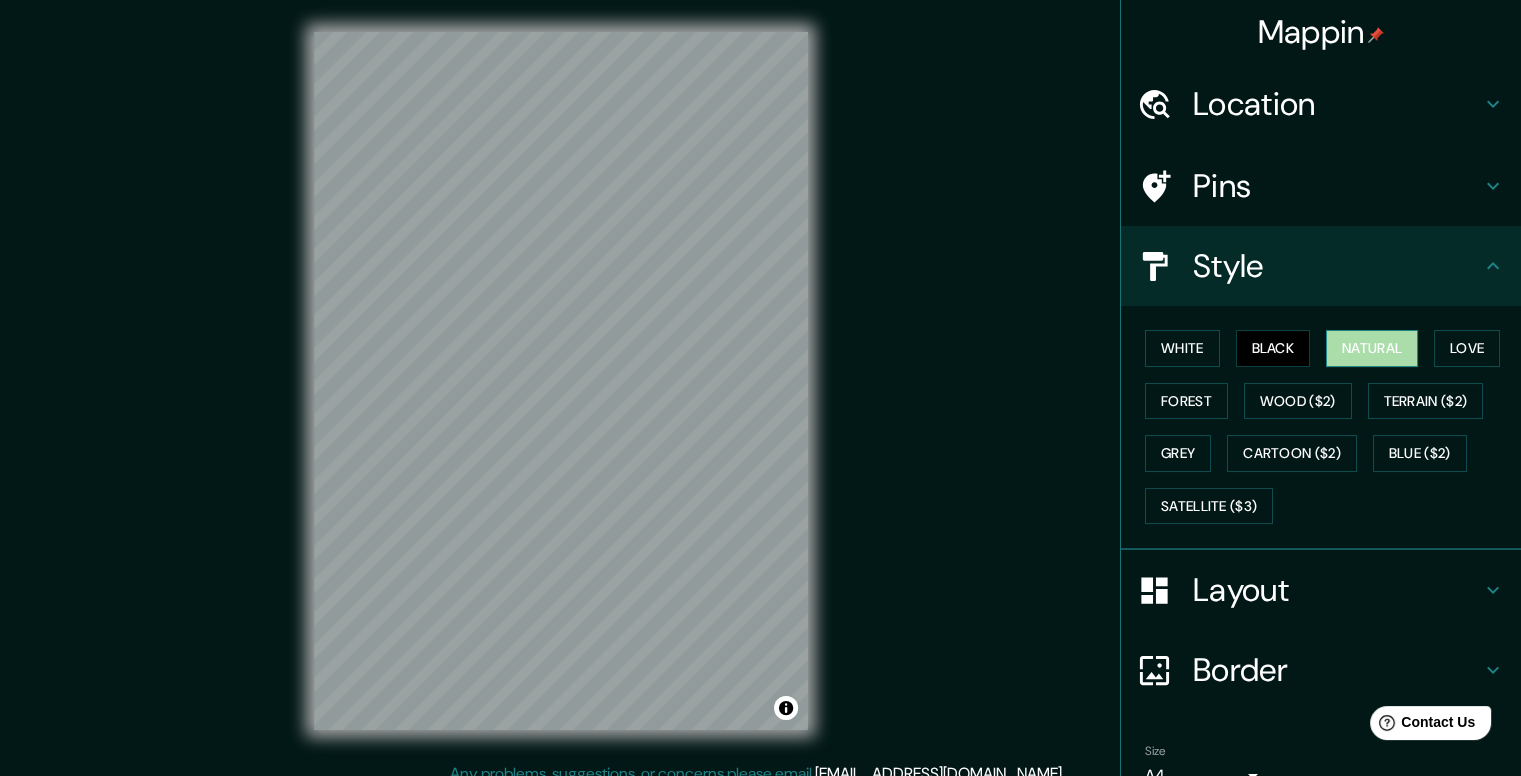 click on "Natural" at bounding box center [1372, 348] 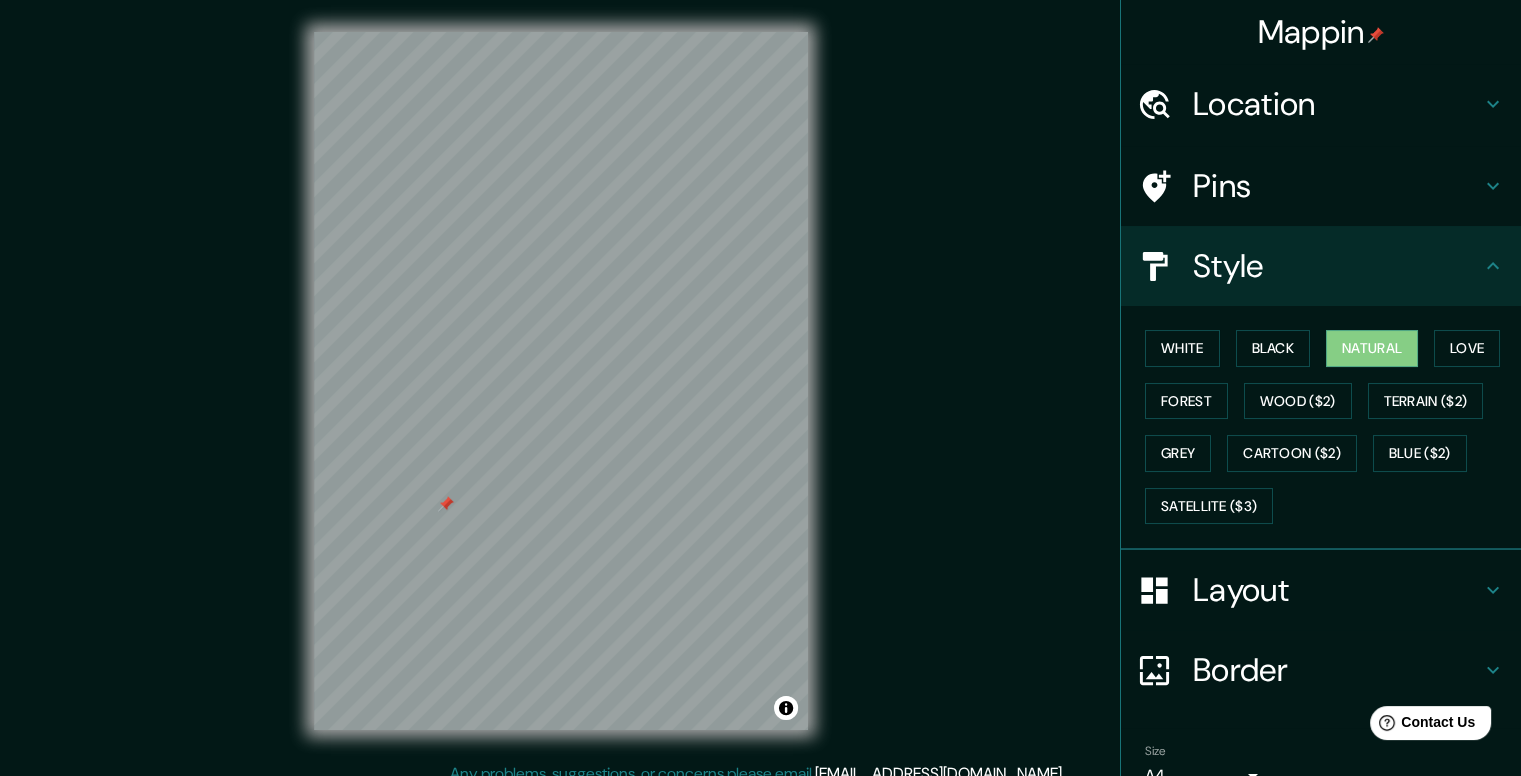 click at bounding box center (446, 504) 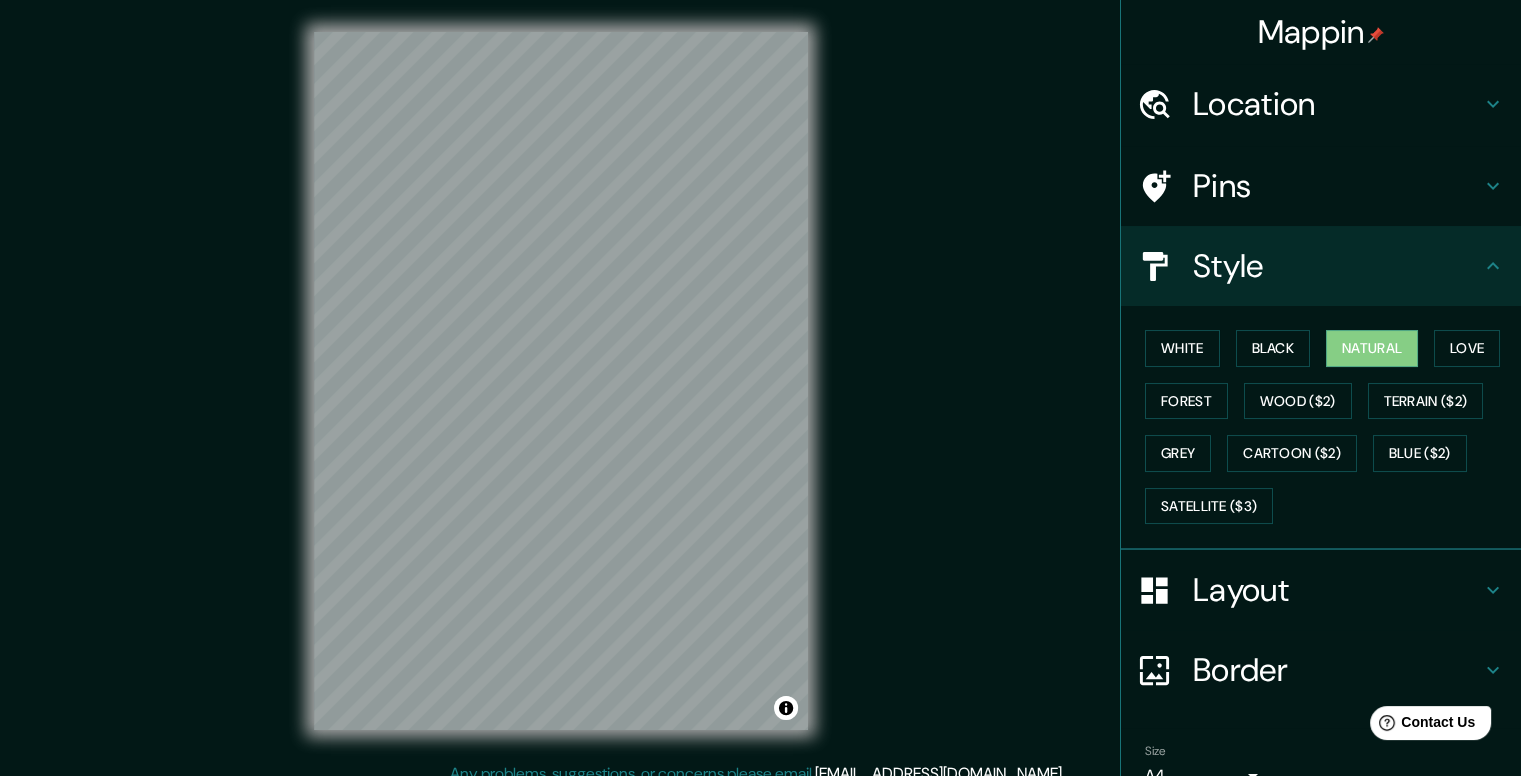 click on "Layout" at bounding box center (1321, 590) 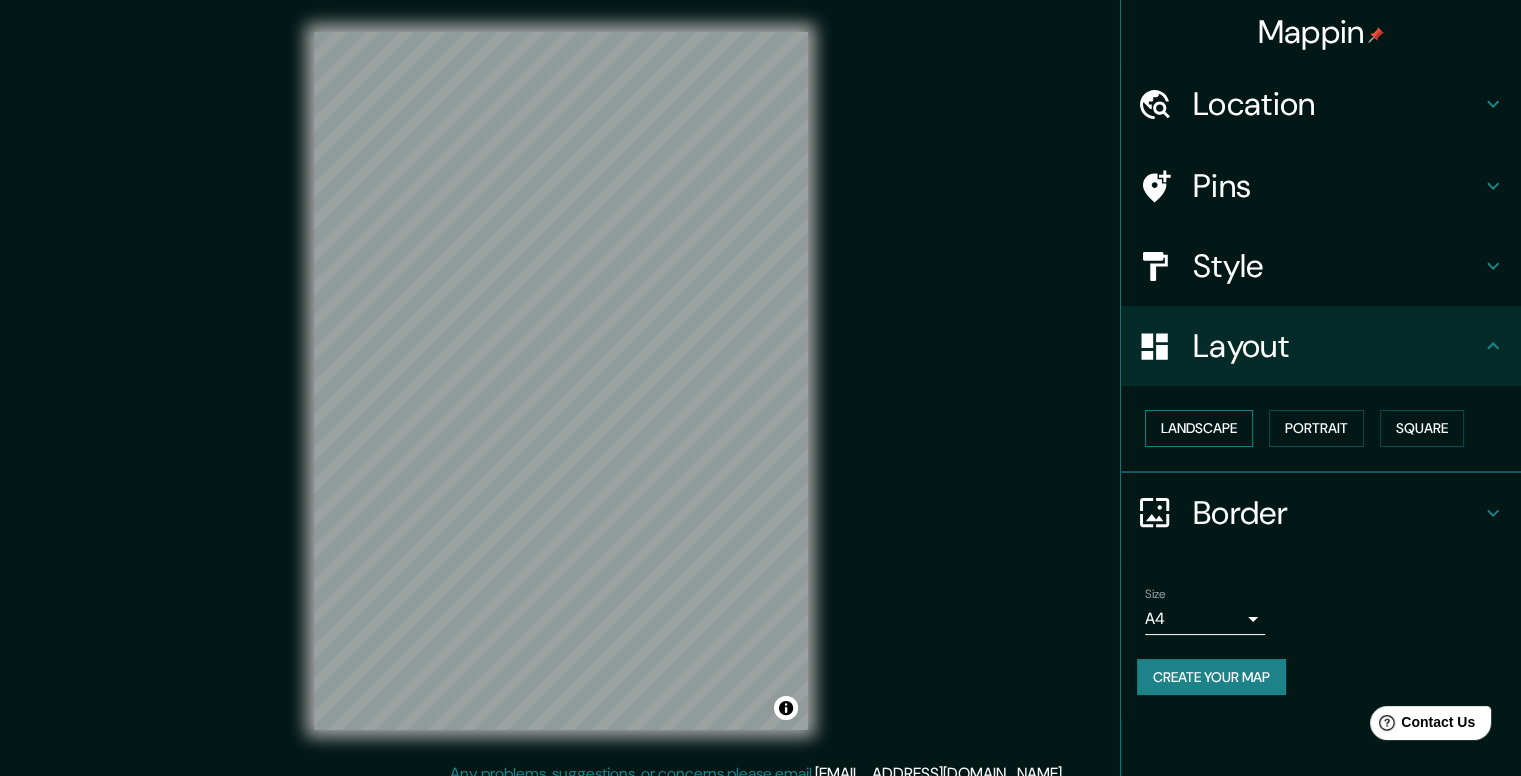 click on "Landscape" at bounding box center (1199, 428) 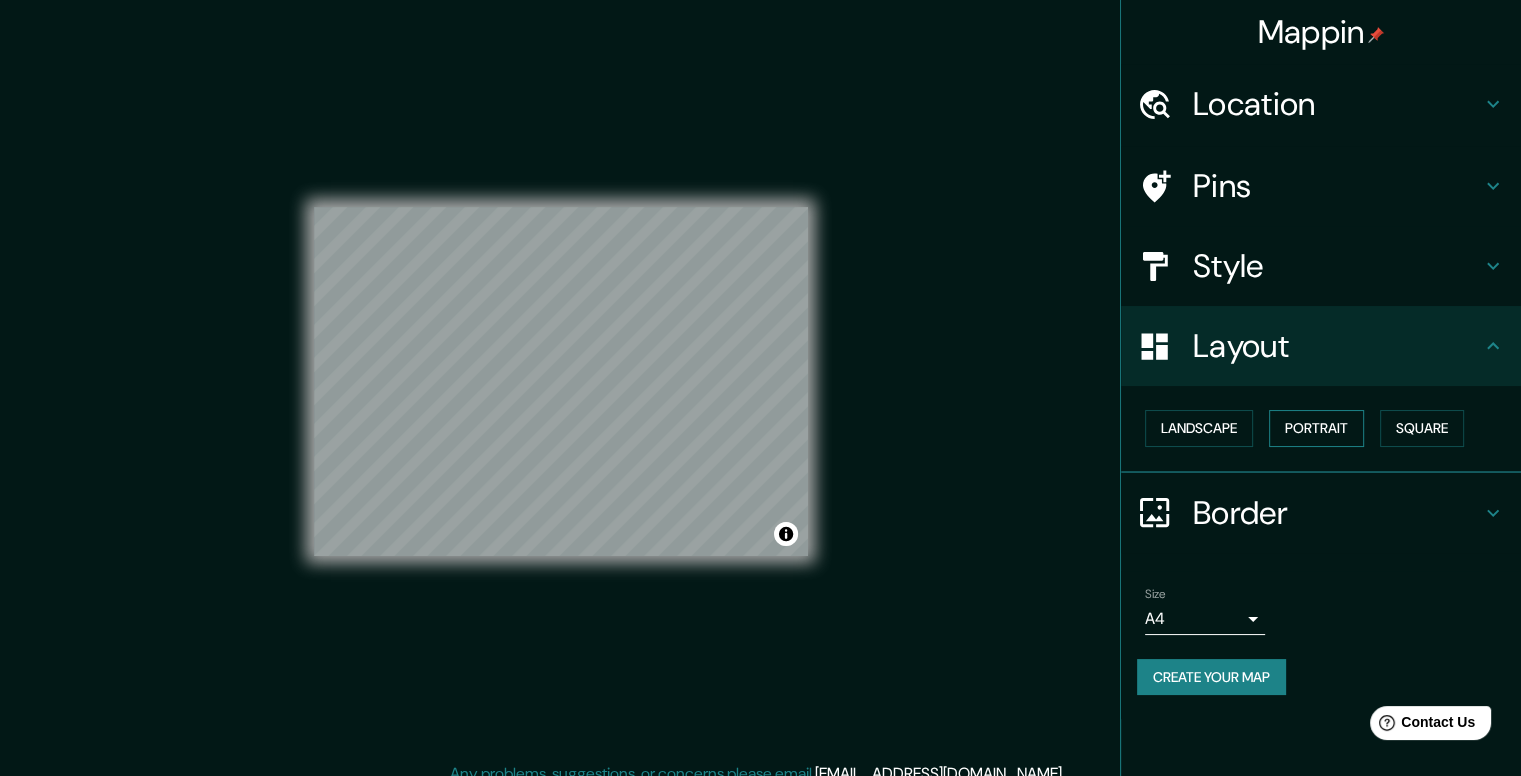 click on "Portrait" at bounding box center (1316, 428) 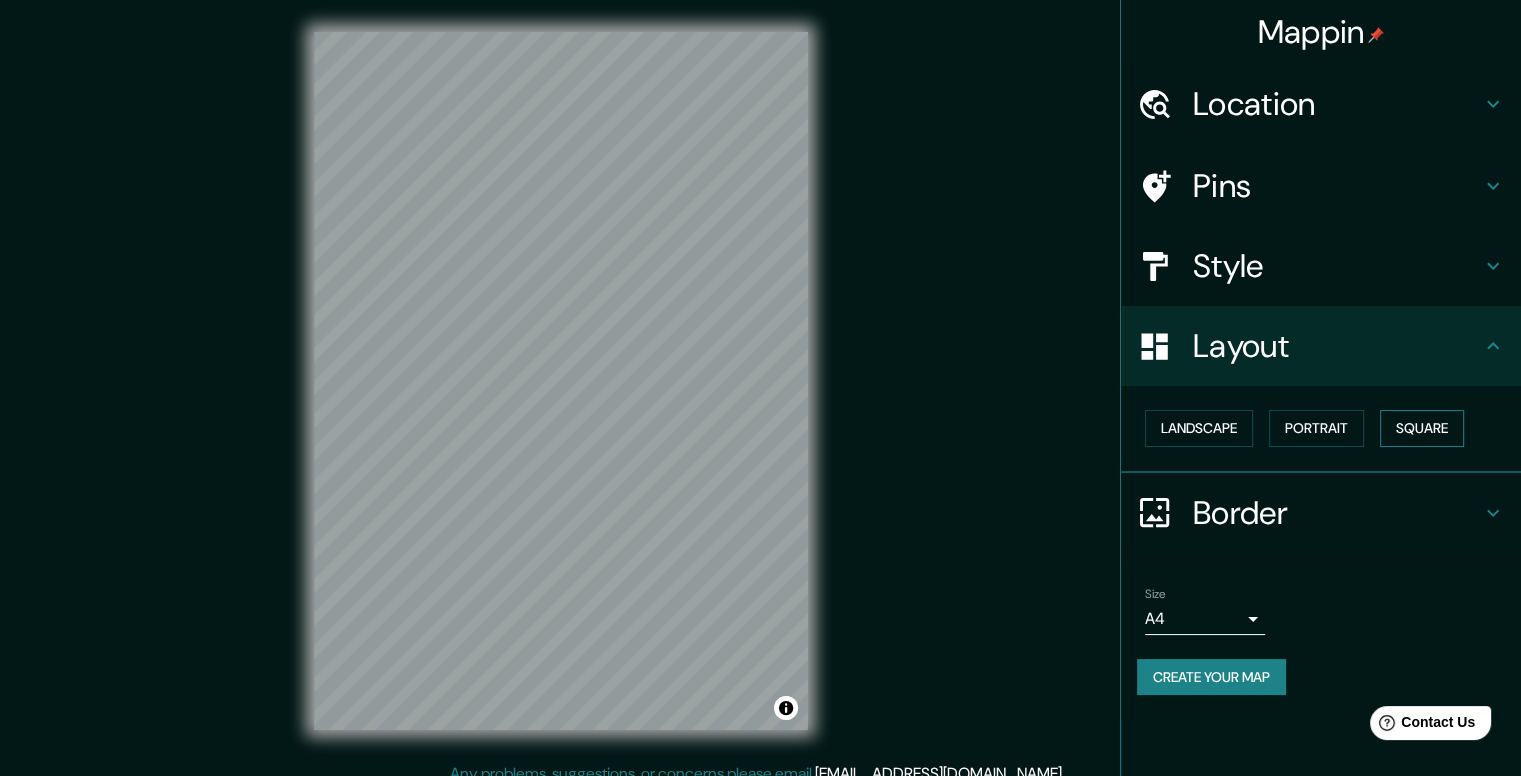 click on "Square" at bounding box center (1422, 428) 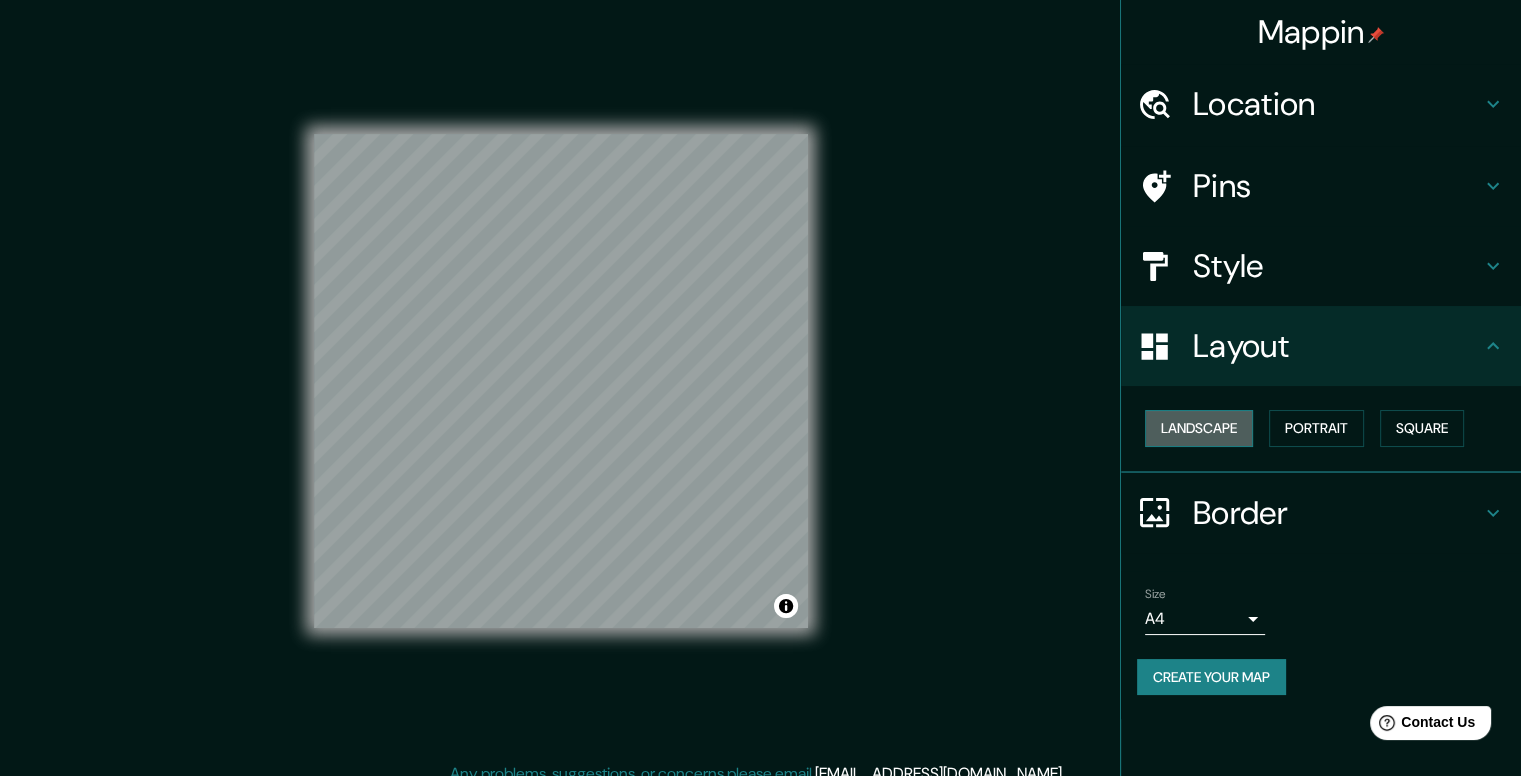 click on "Landscape" at bounding box center [1199, 428] 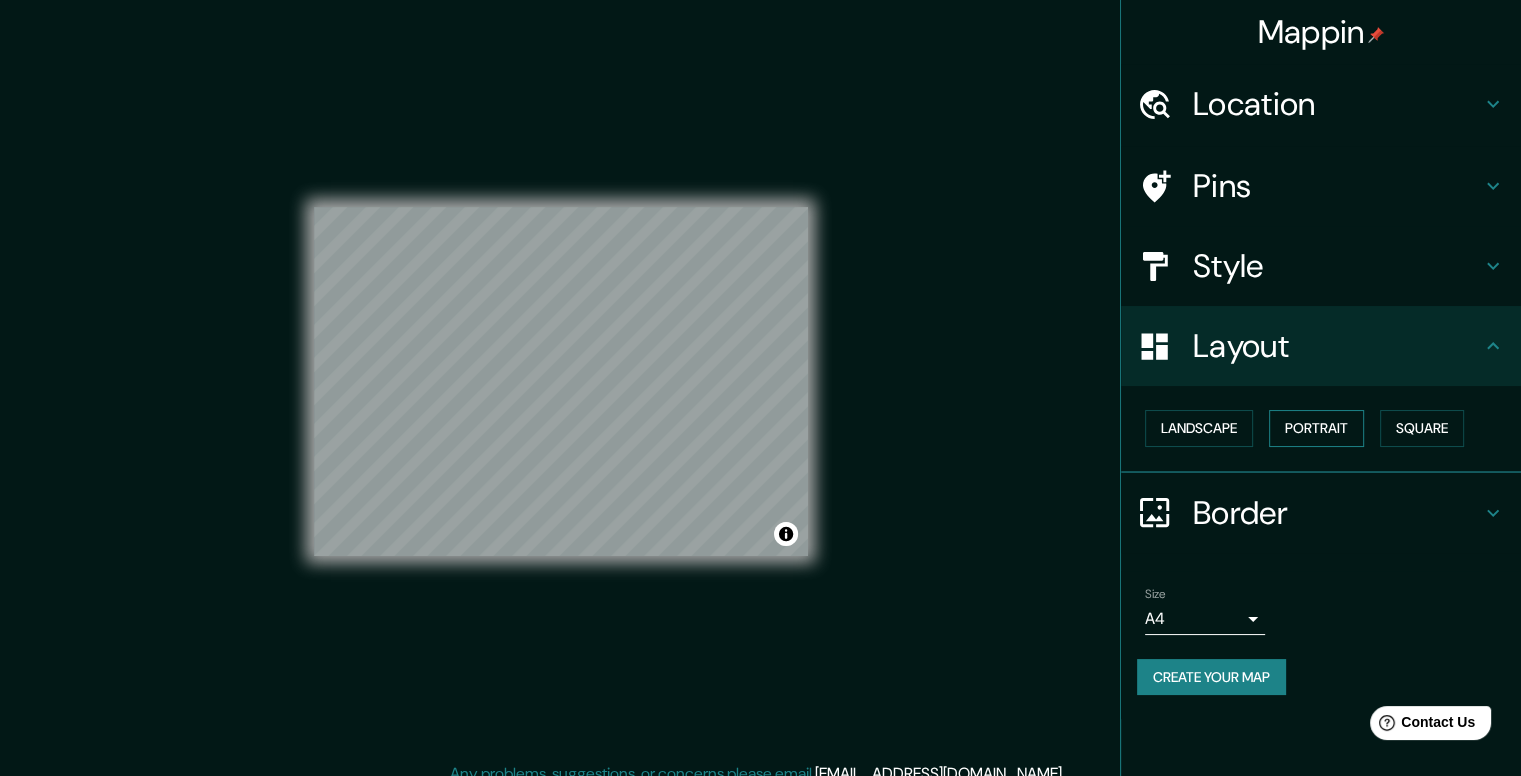 click on "Portrait" at bounding box center [1316, 428] 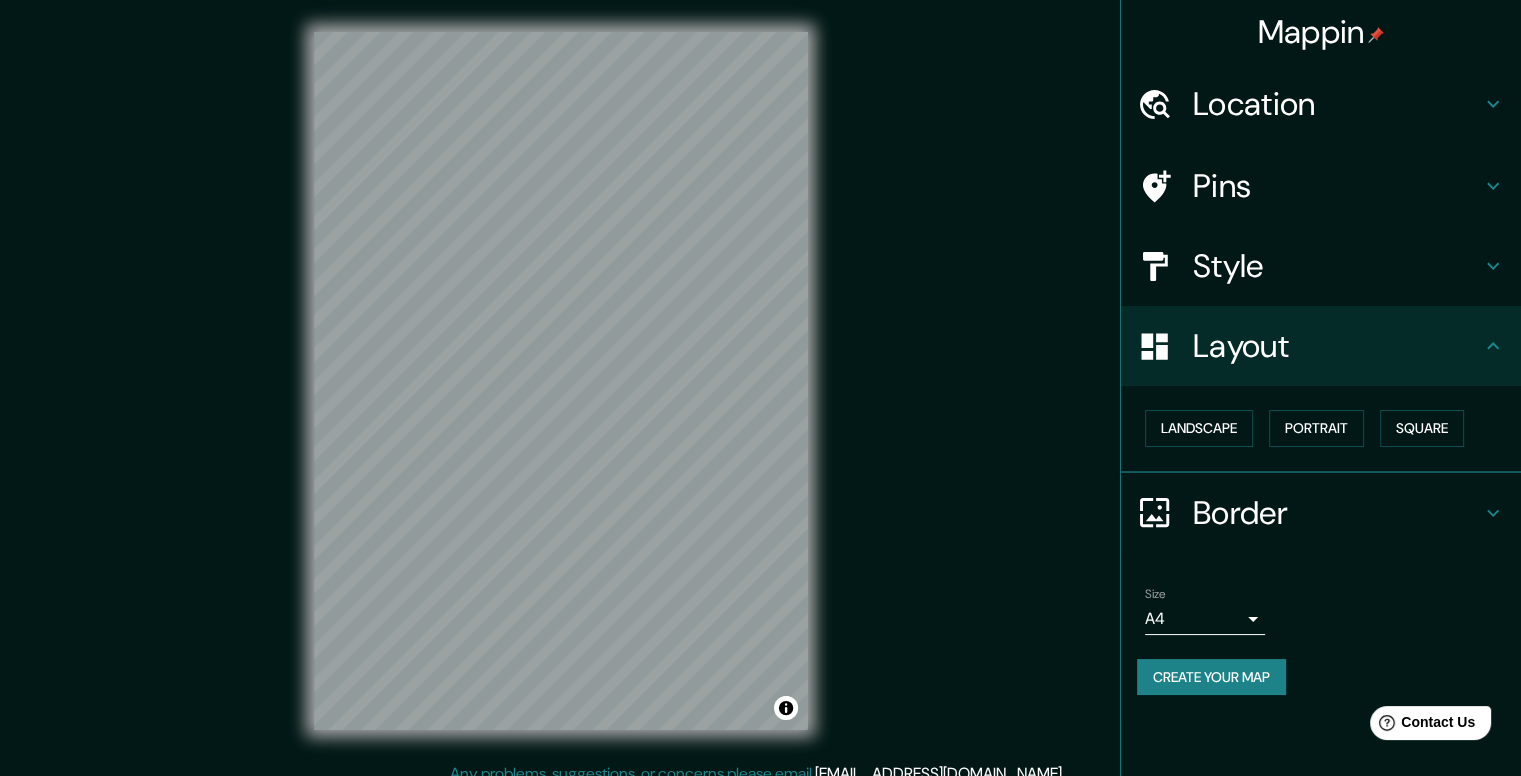 click on "Mappin Location San Miguel Contla, Tlaxcala, México San Miguel Contla  Tlaxcala, México Calle San Miguel  90680 Contla, Tlaxcala, México Calle San Miguel  90040 Tlaxcala de Xicohténcatl, Tlaxcala, México Avenida San Miguel  90640 San Miguel Contla, Tlaxcala, México Privada San Miguel  90490 San Andrés Ahuashuatepec, Tlaxcala, México Pins Style Layout Landscape Portrait Square Border Choose a border.  Hint : you can make layers of the frame opaque to create some cool effects. None Simple Transparent Fancy Size A4 single Create your map © Mapbox   © OpenStreetMap   Improve this map Any problems, suggestions, or concerns please email    help@mappin.pro . . ." at bounding box center [760, 388] 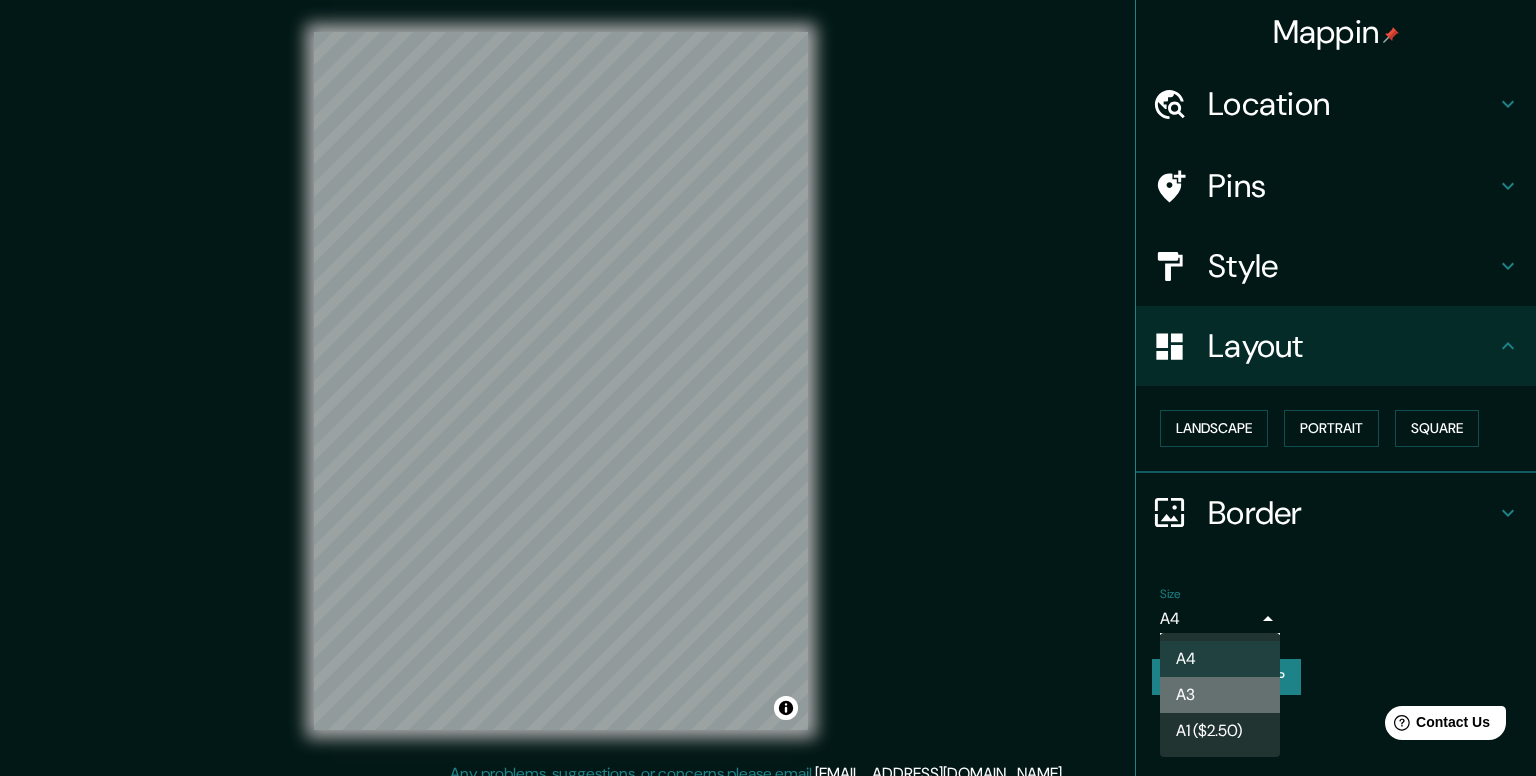click on "A3" at bounding box center [1220, 695] 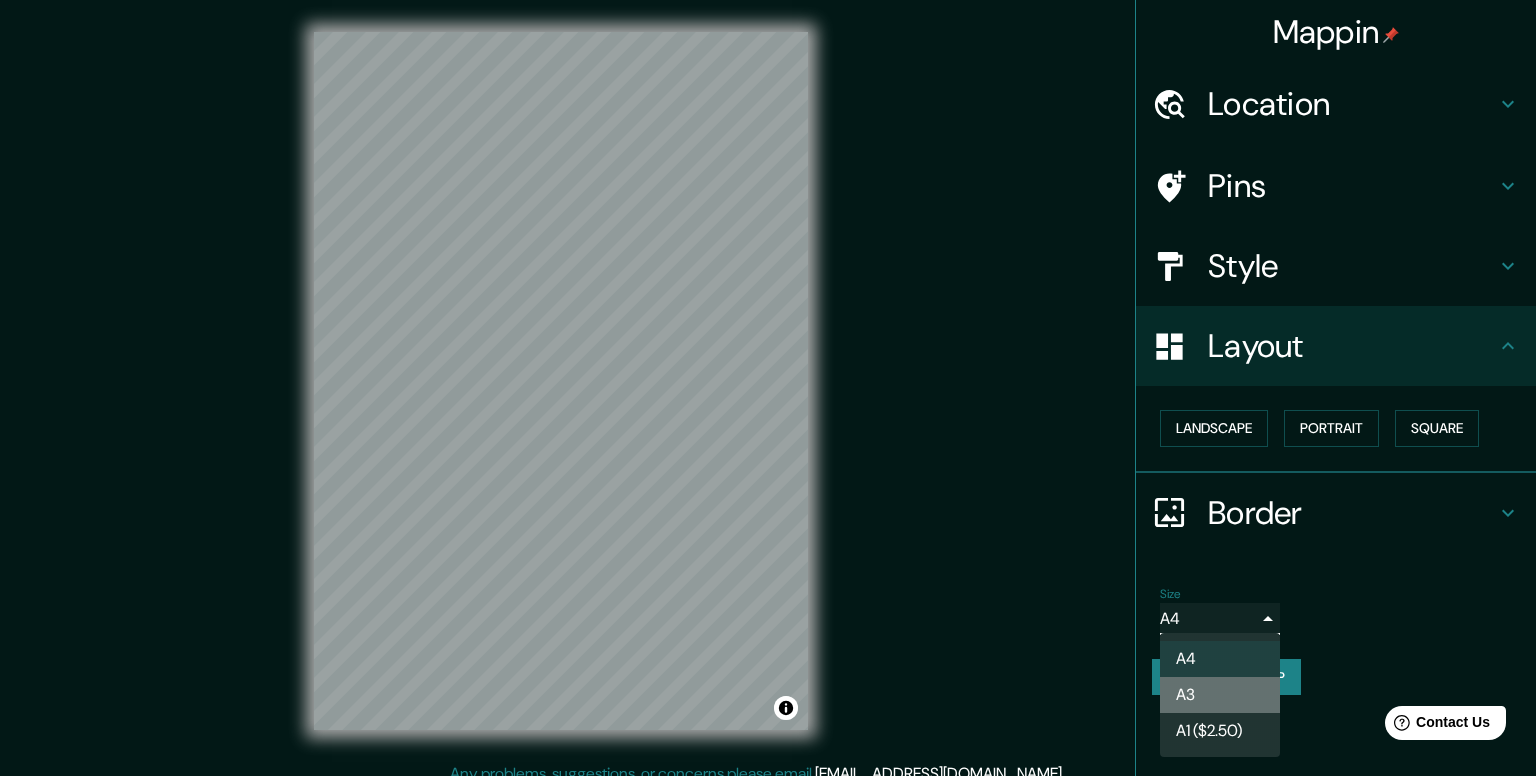 type on "a4" 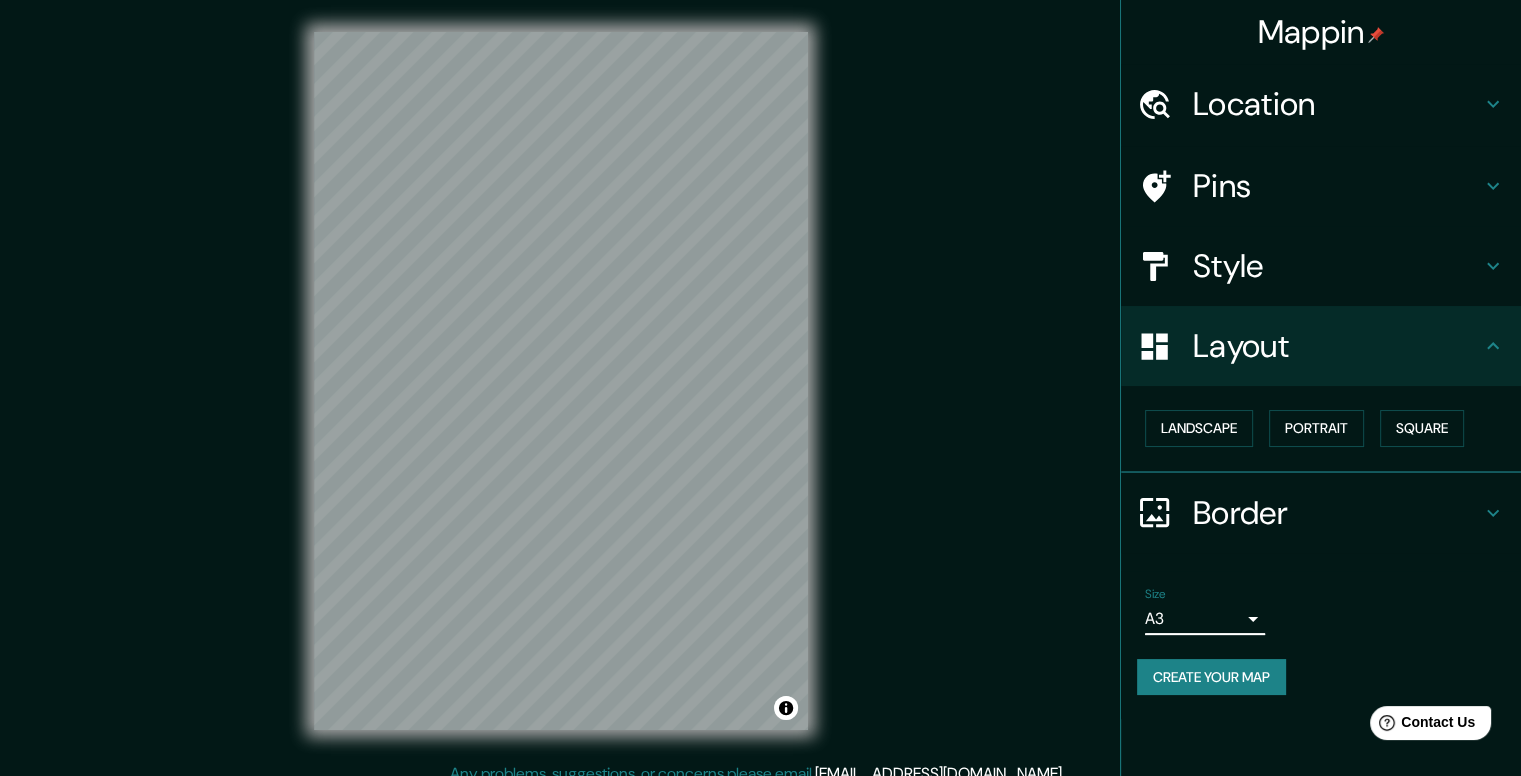 click 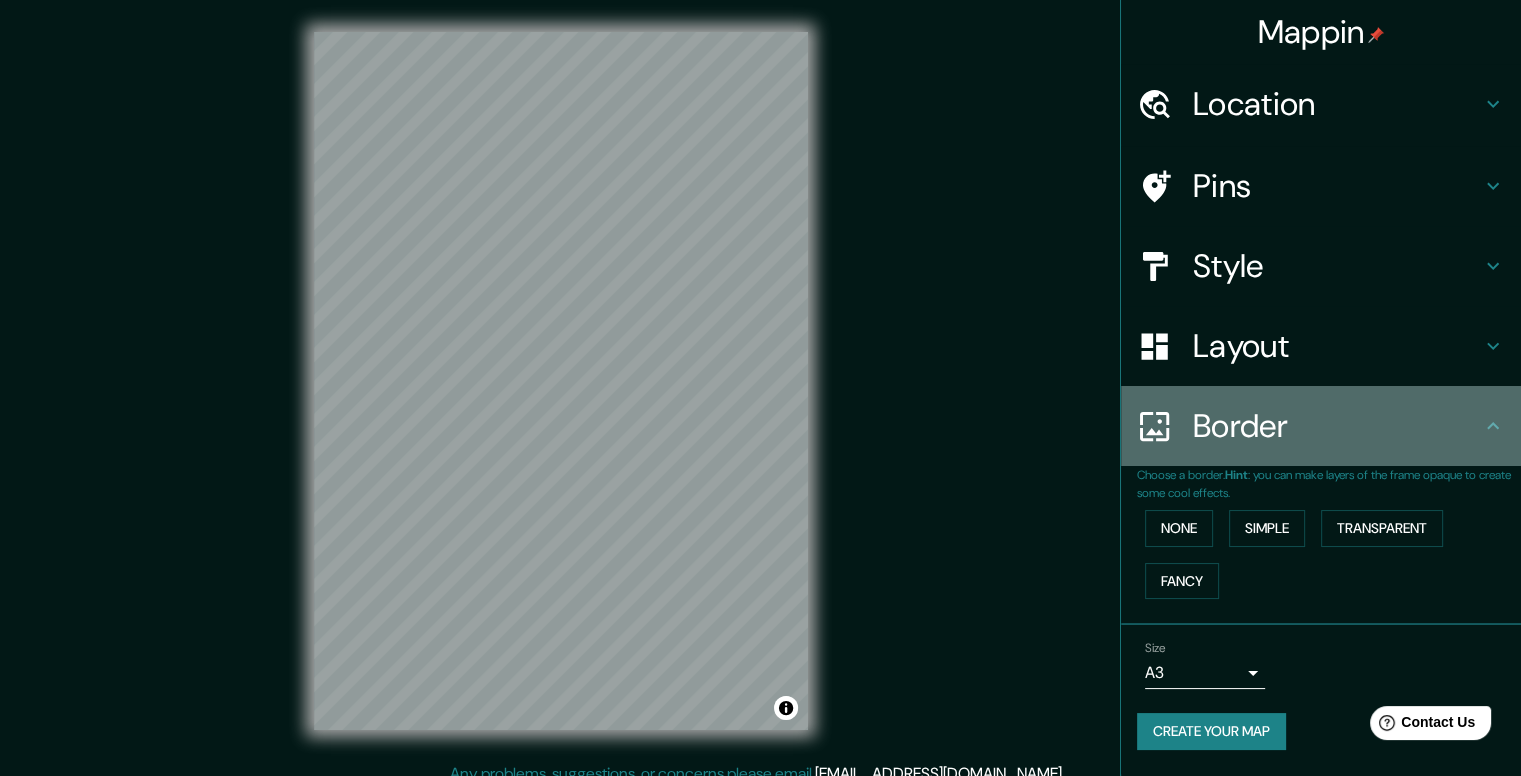 click 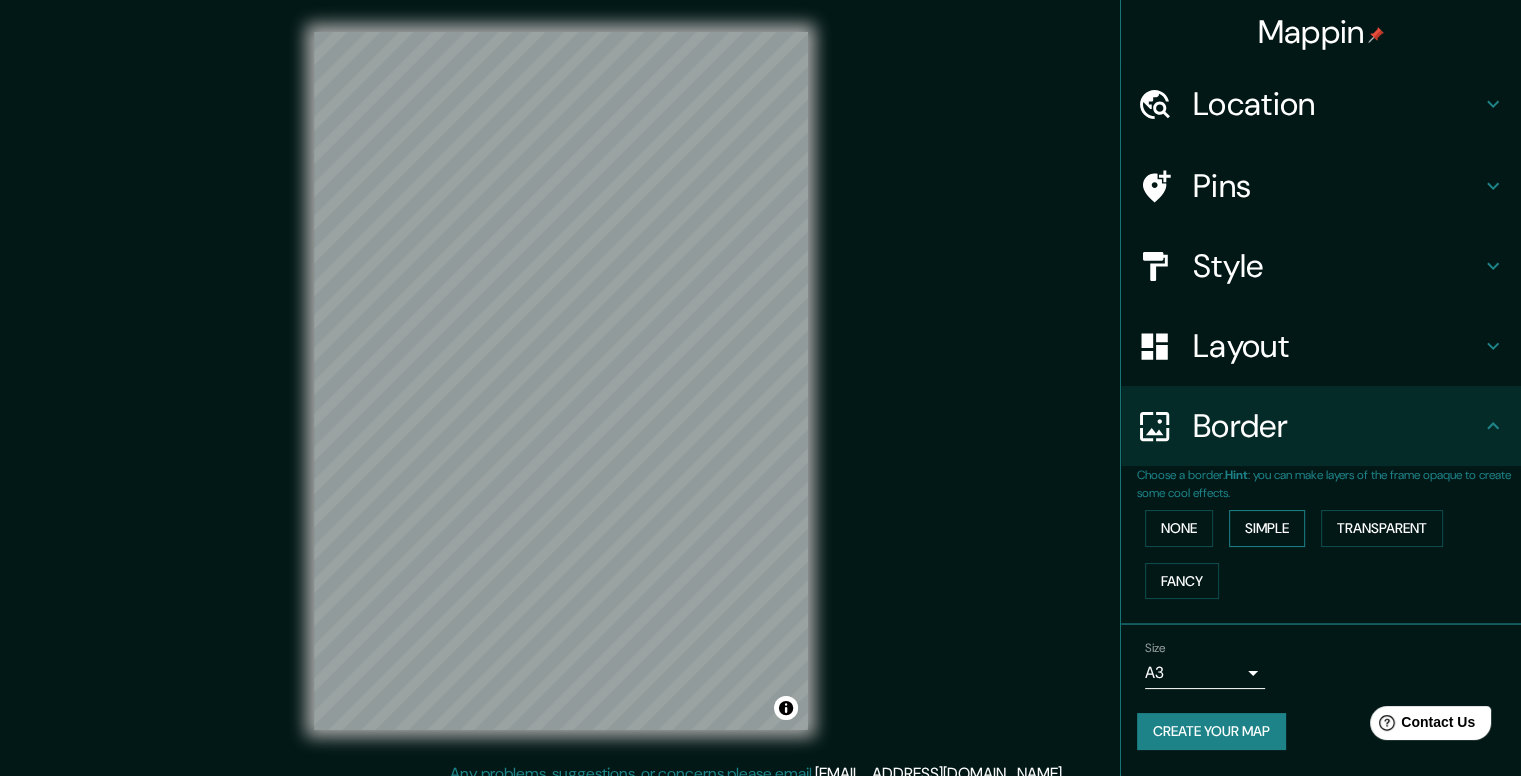 click on "Simple" at bounding box center (1267, 528) 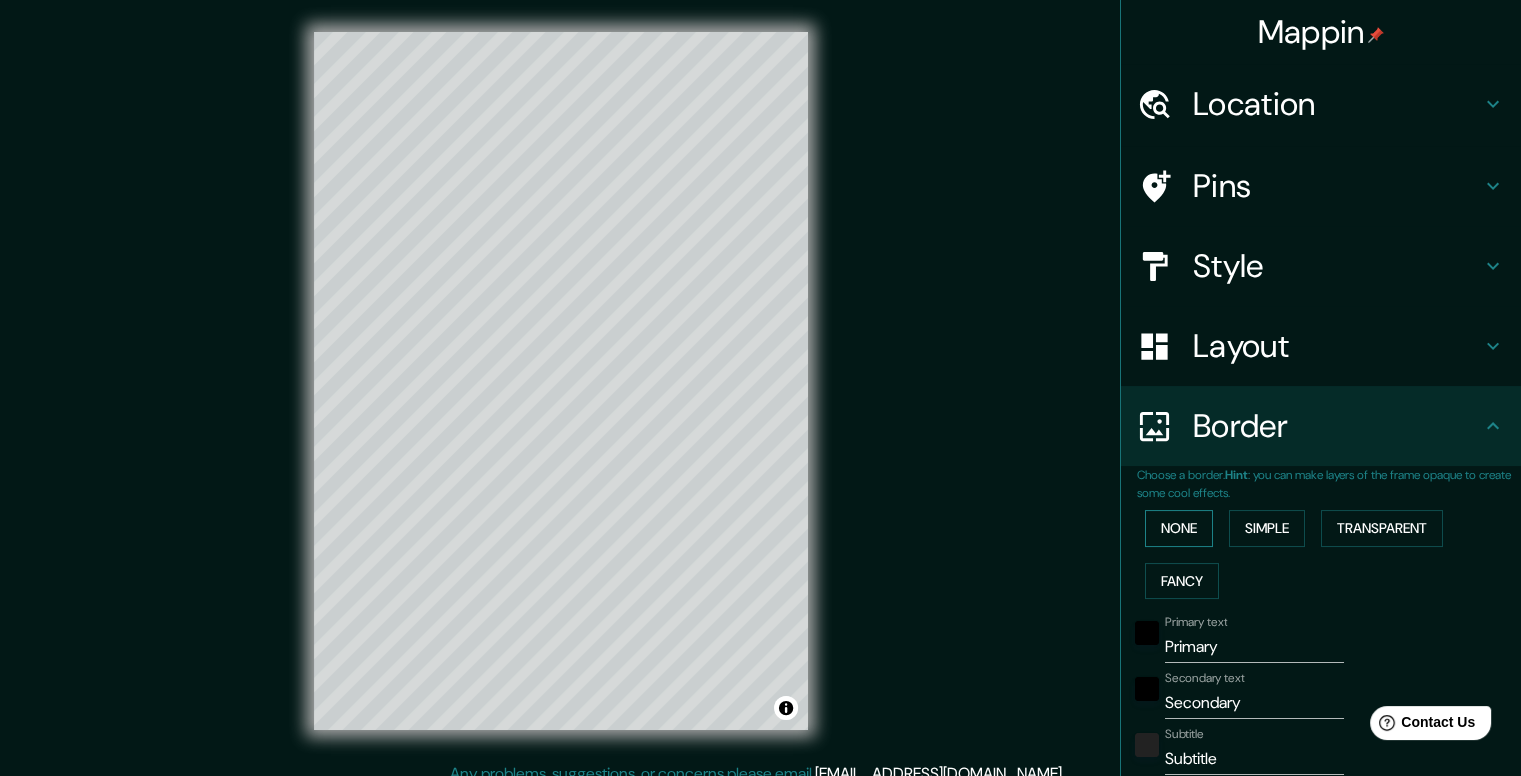 click on "None" at bounding box center [1179, 528] 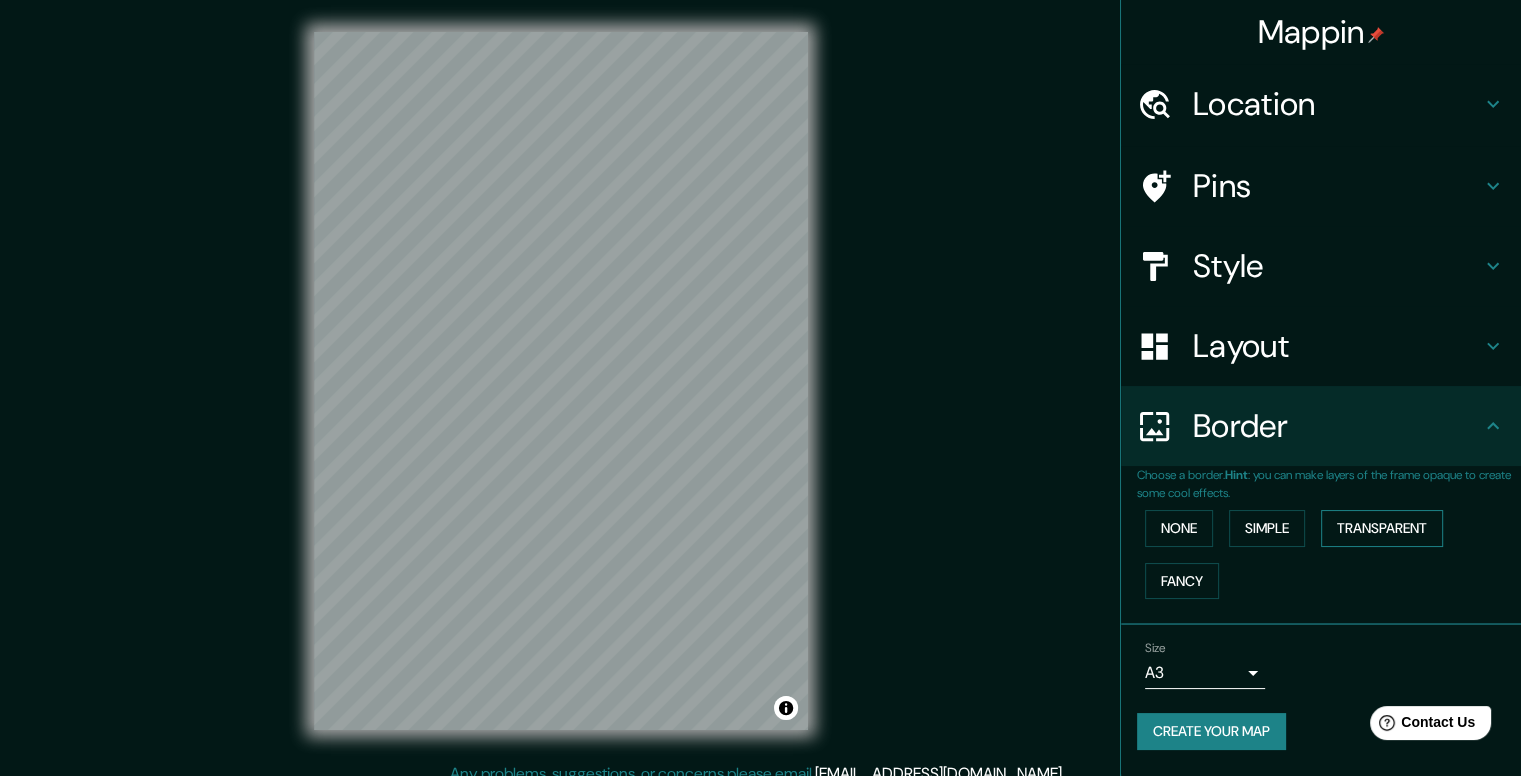 click on "Transparent" at bounding box center [1382, 528] 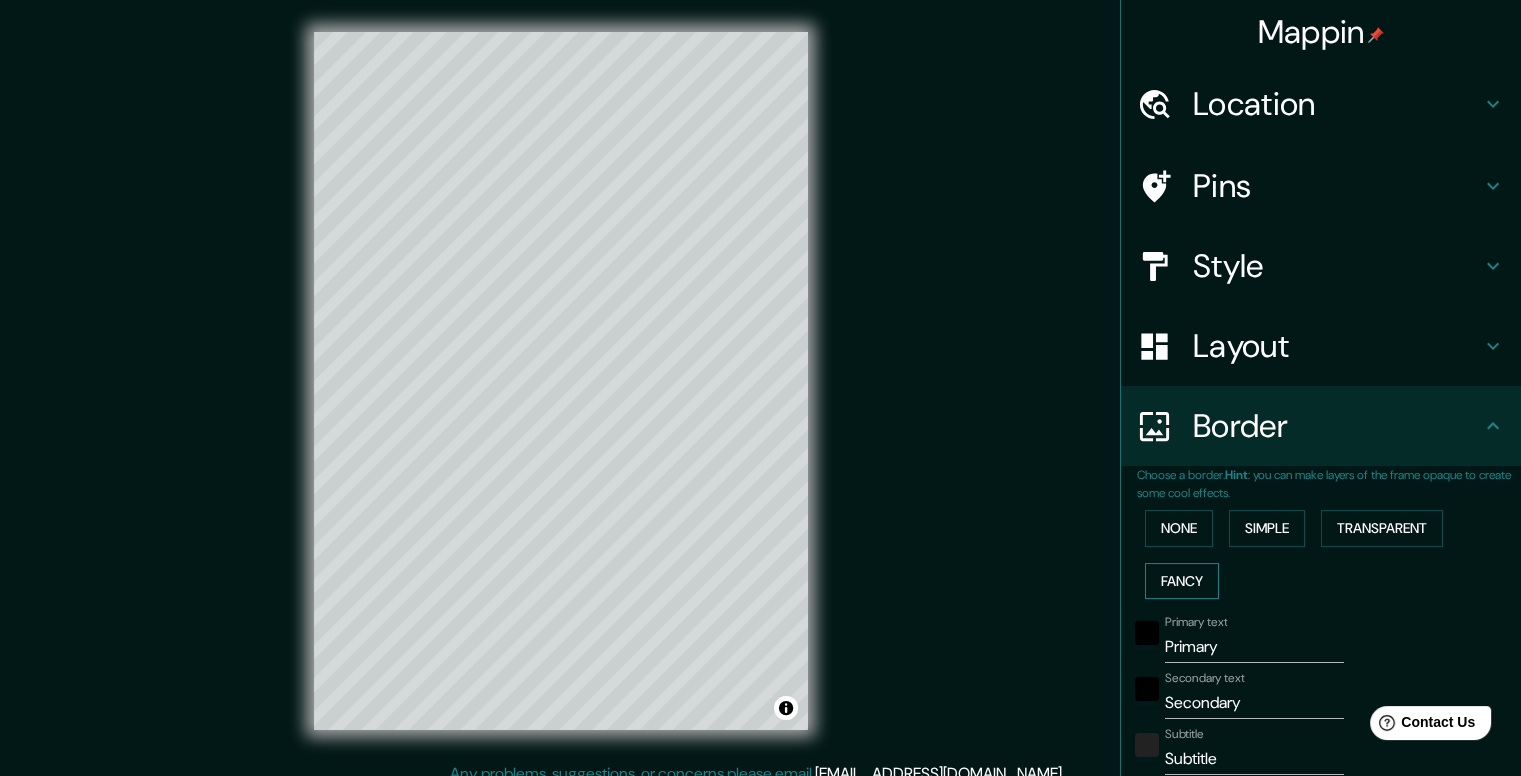 click on "Fancy" at bounding box center (1182, 581) 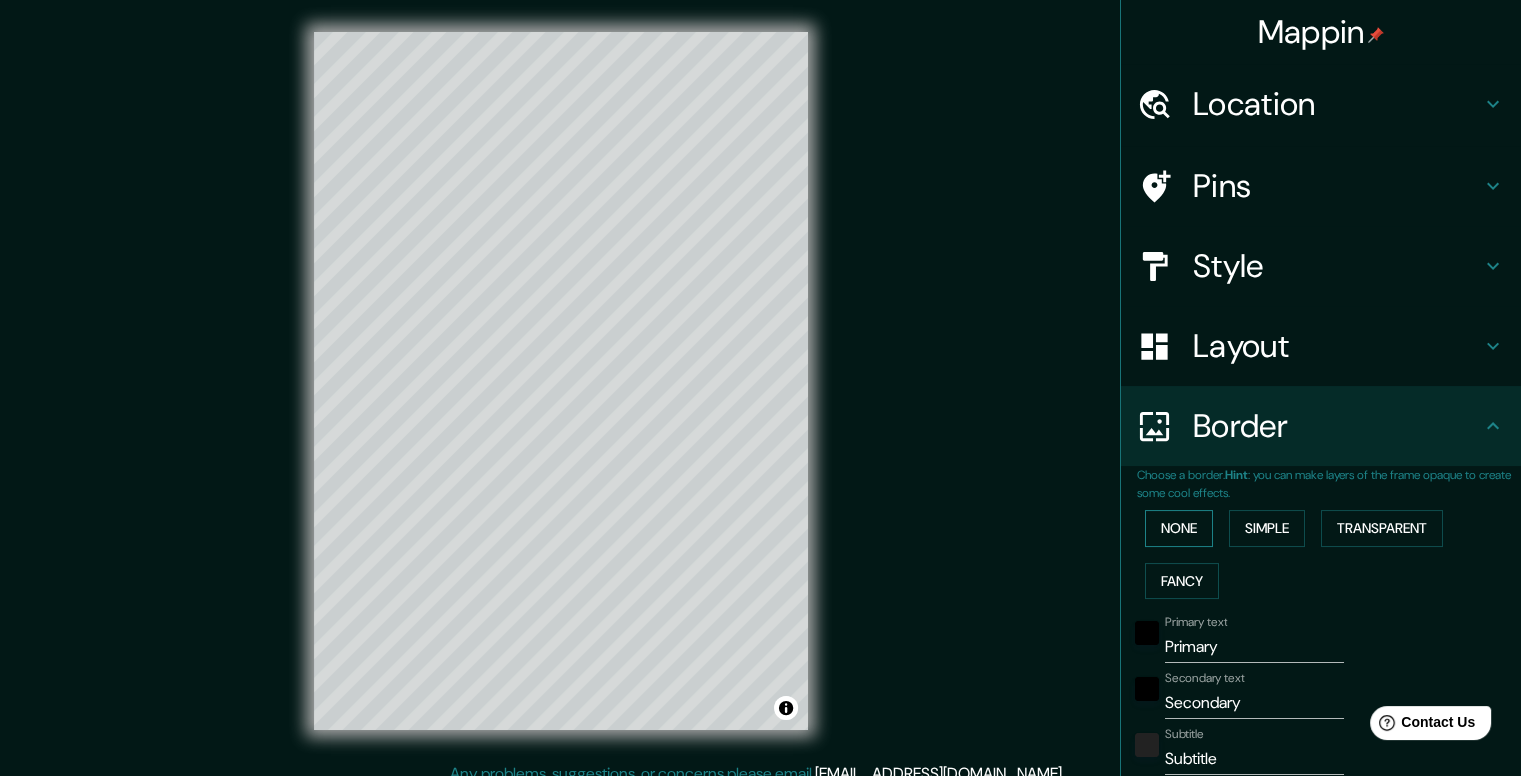 click on "None" at bounding box center (1179, 528) 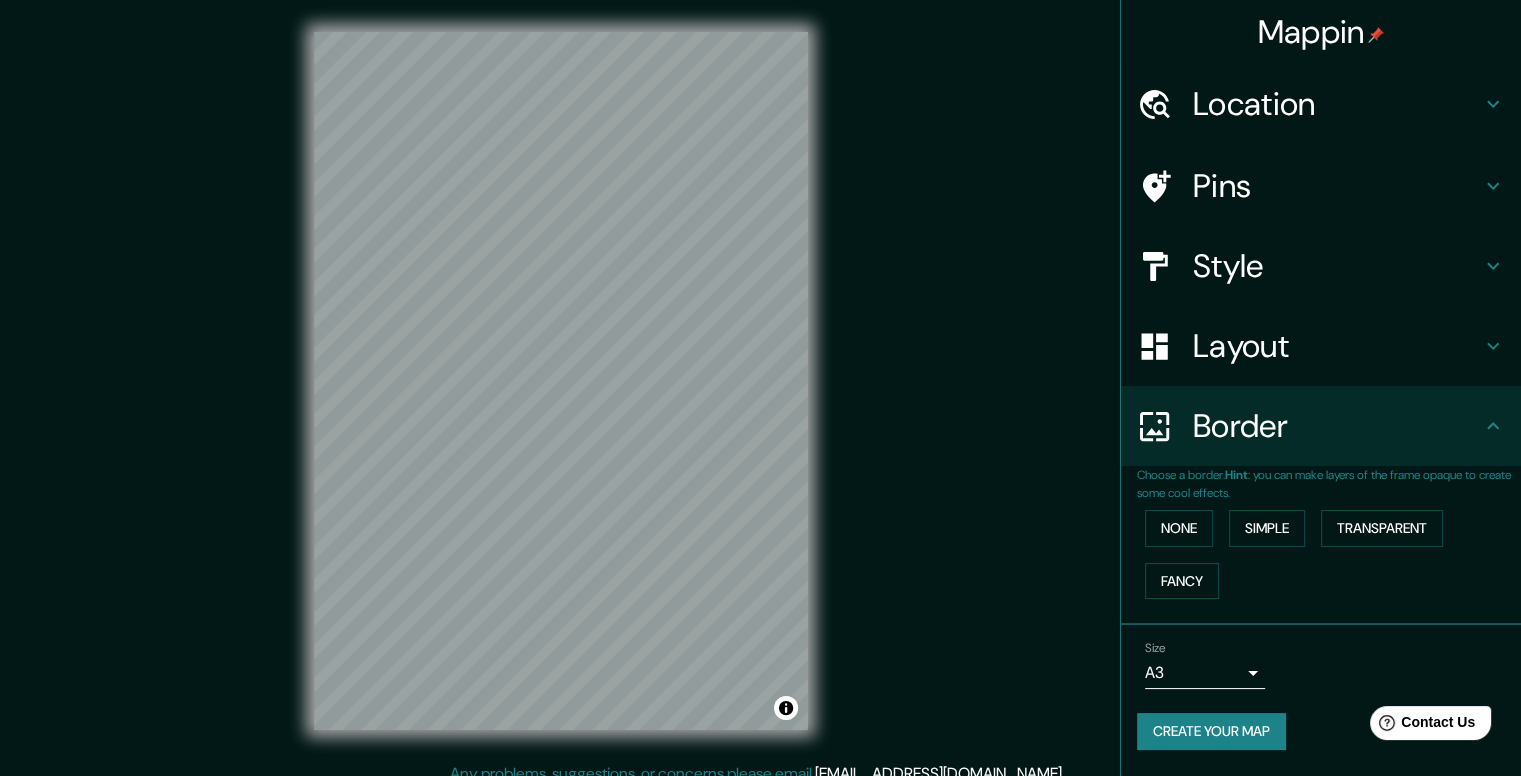 click 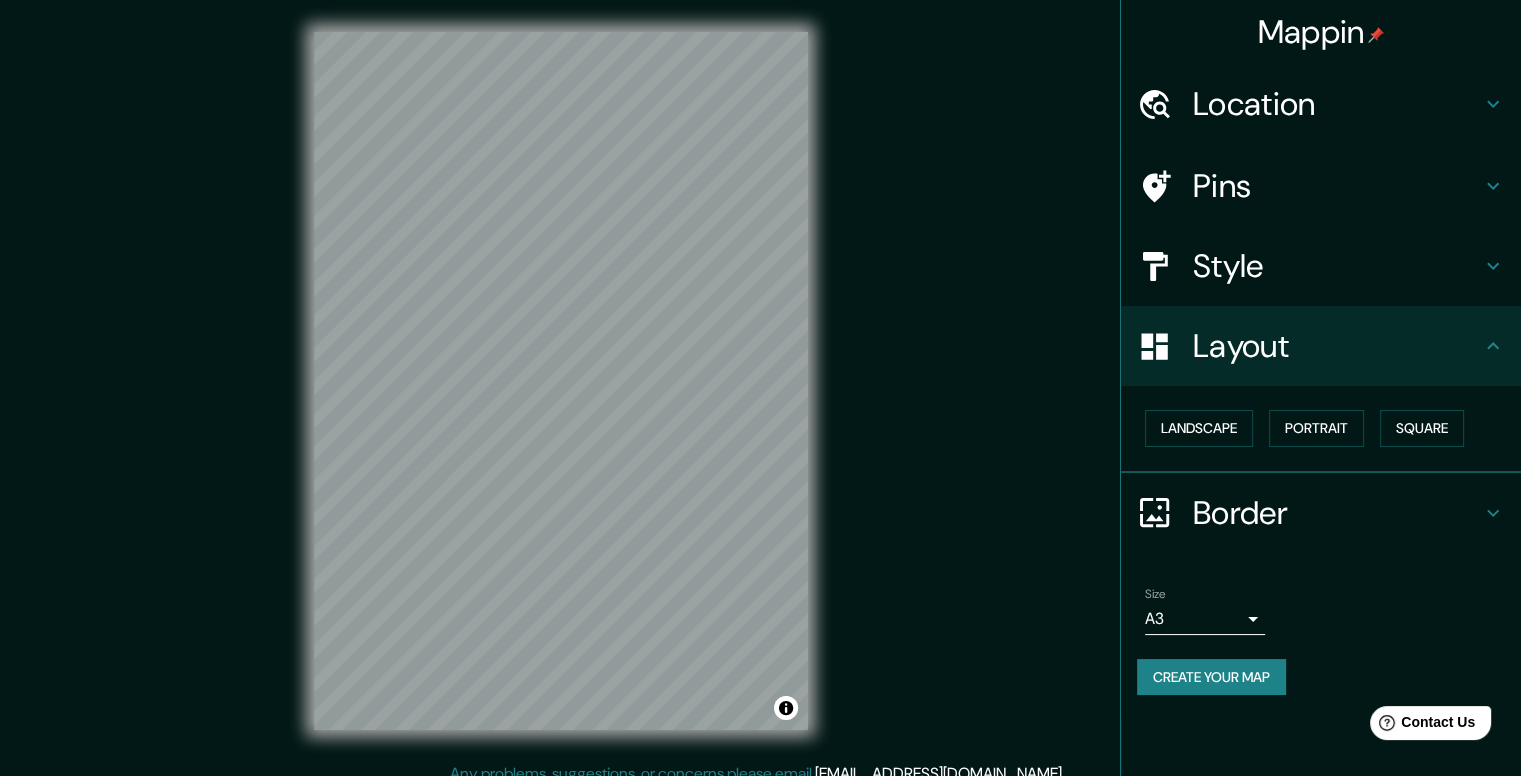 click on "Layout" at bounding box center [1337, 346] 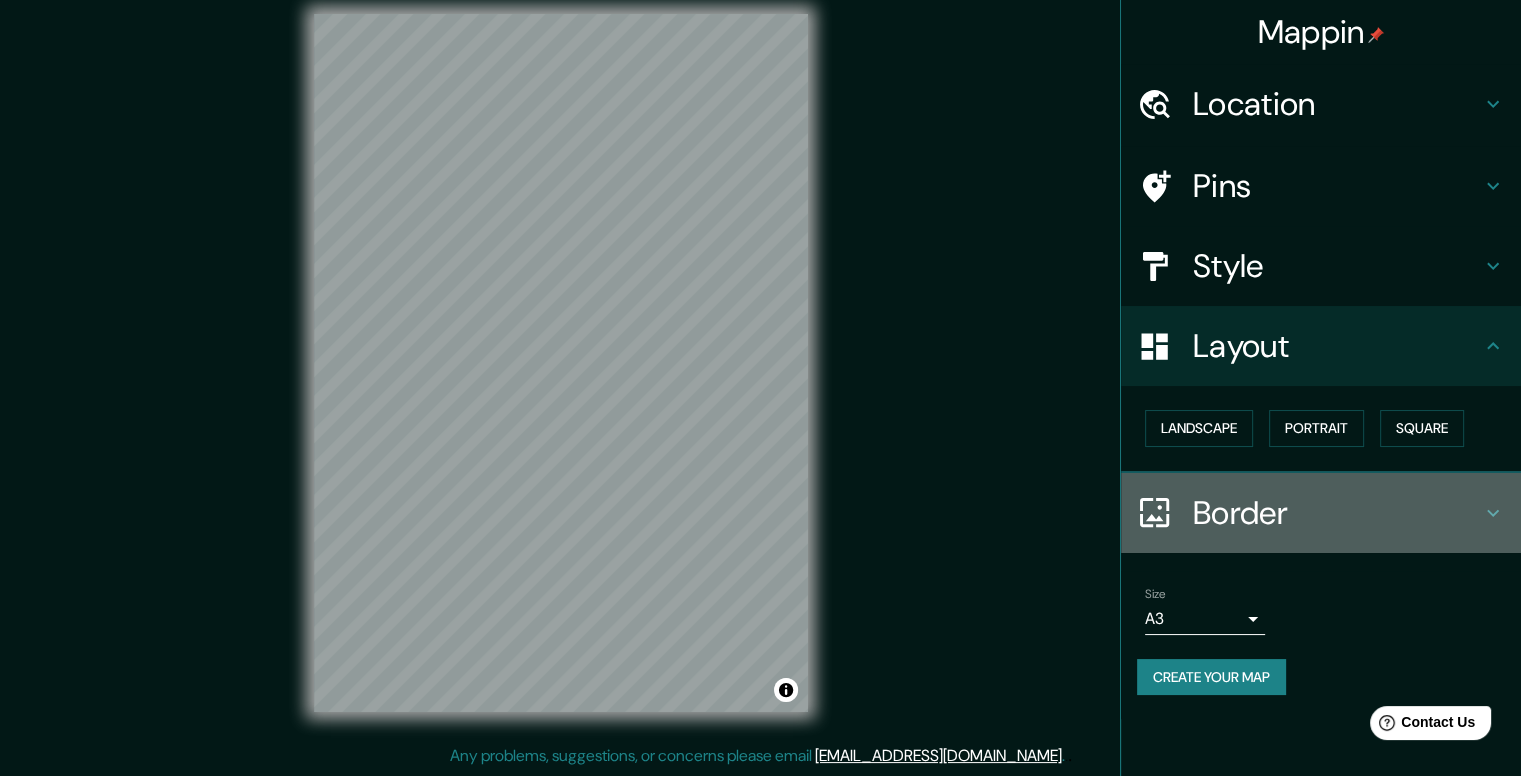 drag, startPoint x: 1497, startPoint y: 502, endPoint x: 1477, endPoint y: 506, distance: 20.396078 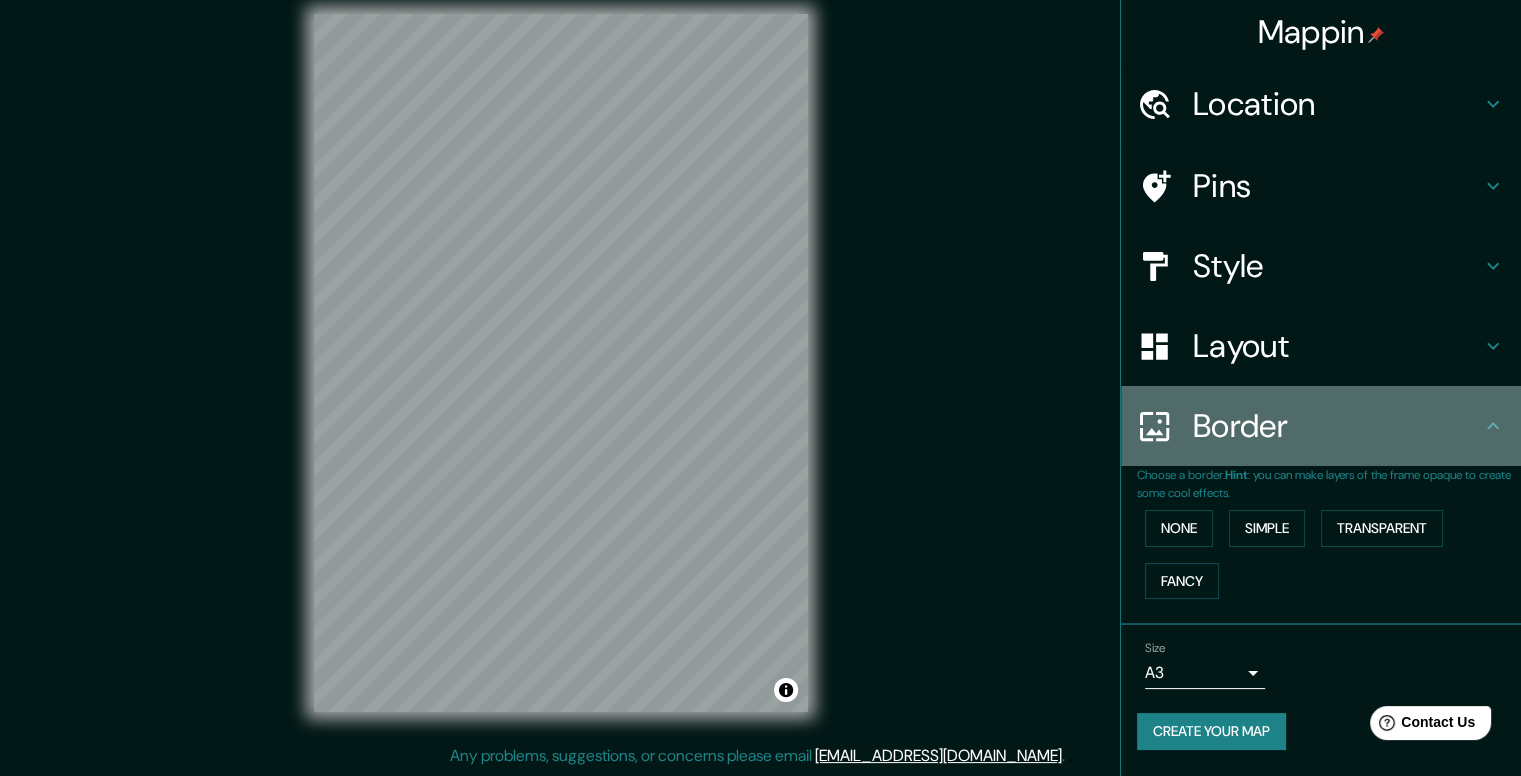 click 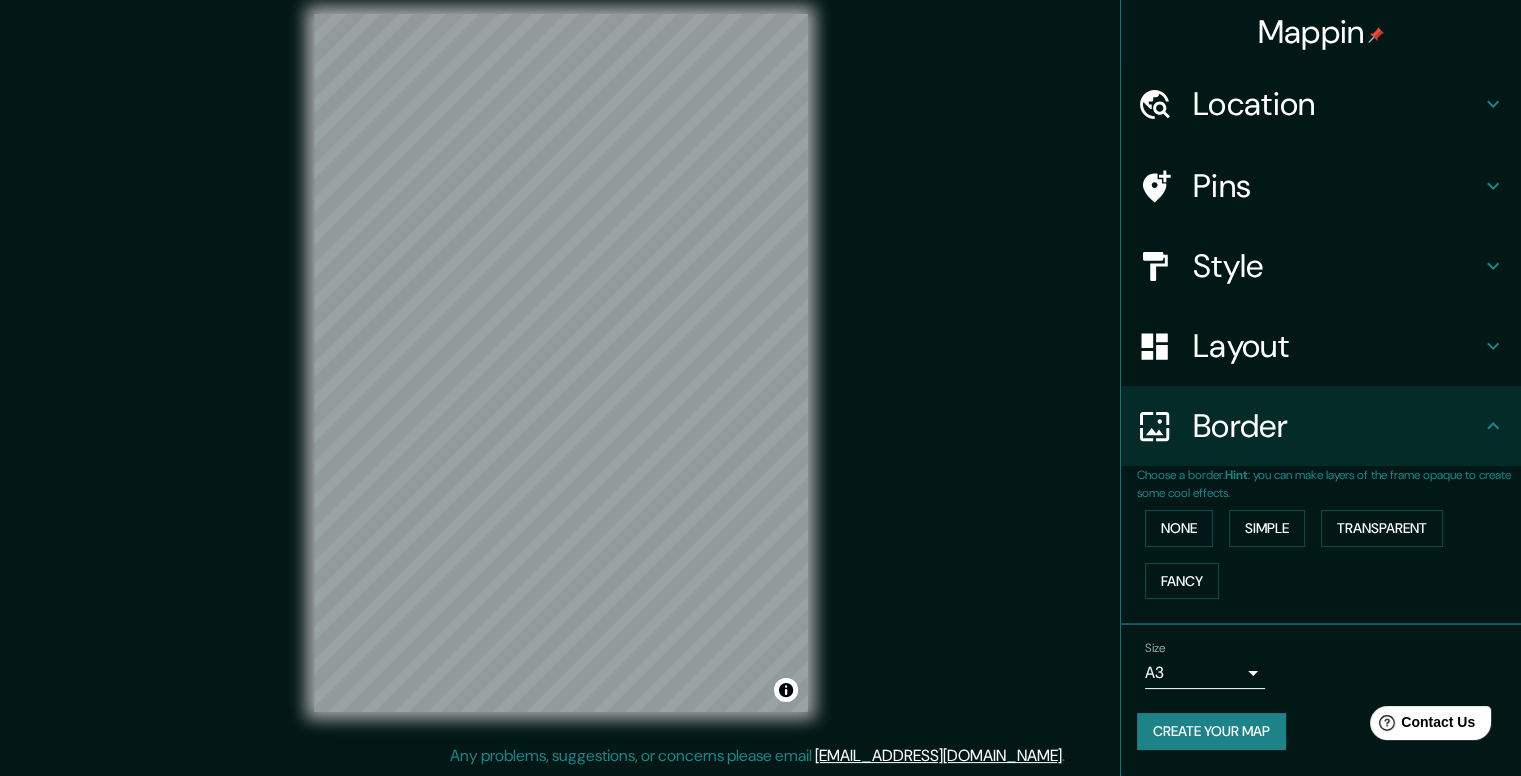 click 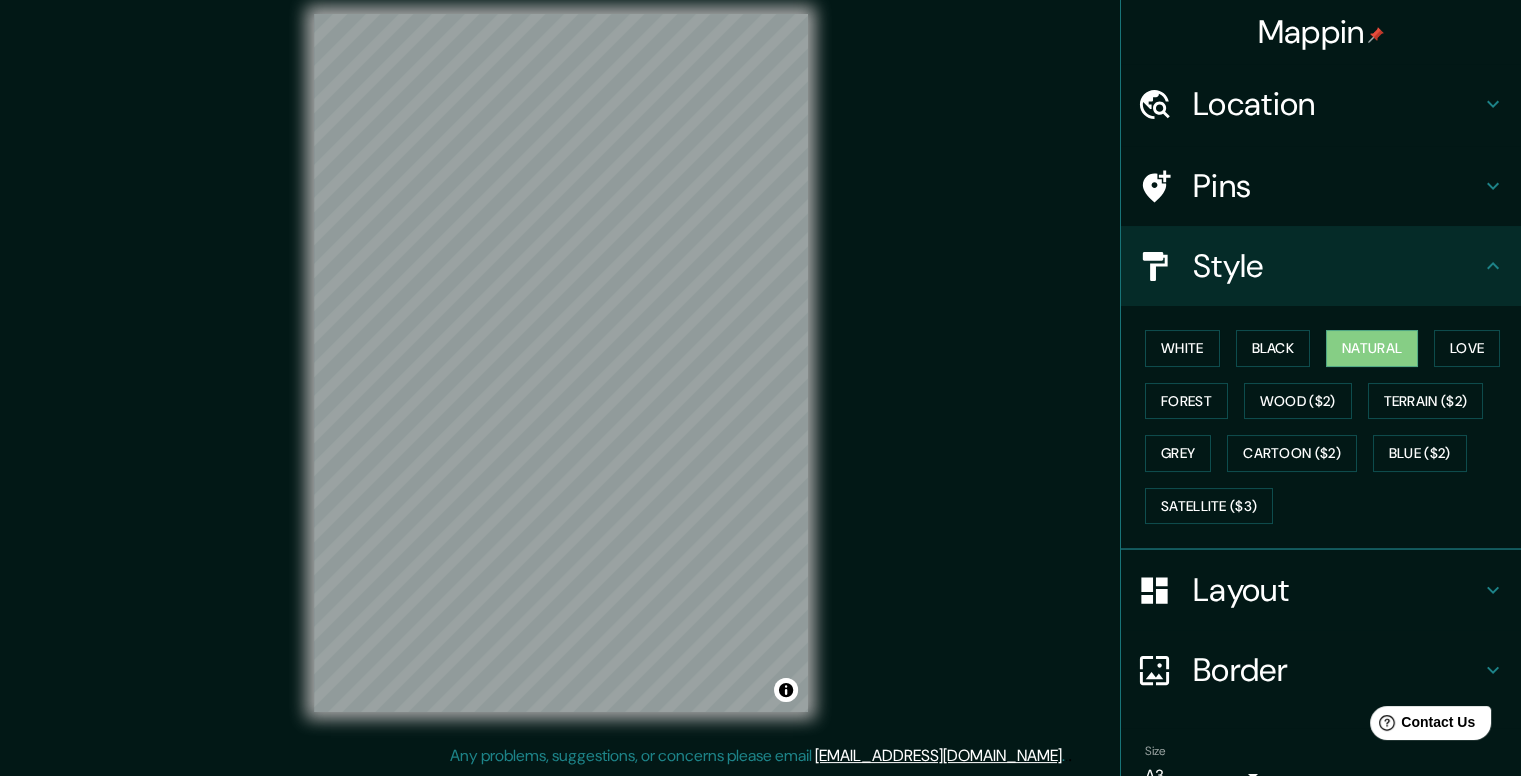 scroll, scrollTop: 97, scrollLeft: 0, axis: vertical 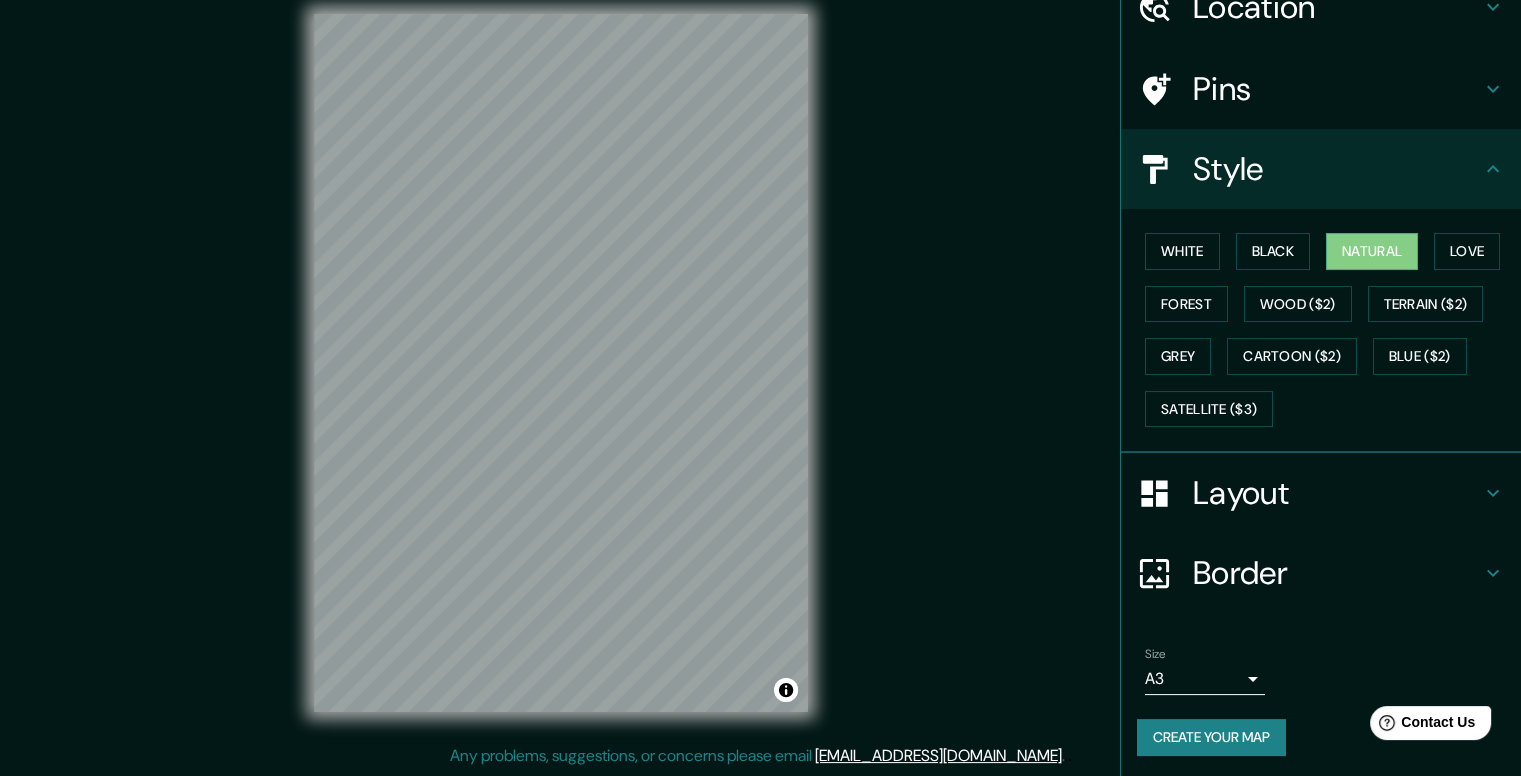 click 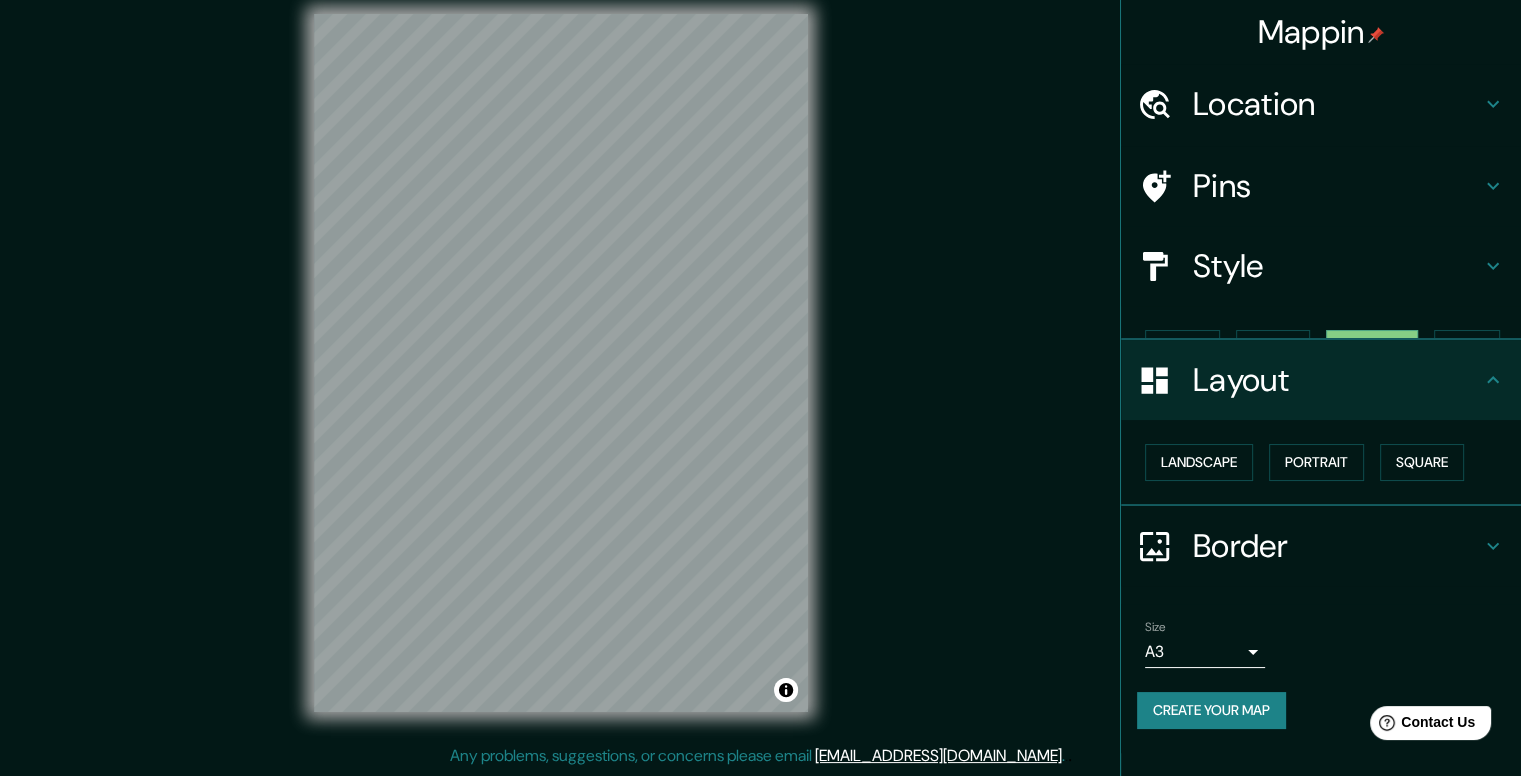scroll, scrollTop: 0, scrollLeft: 0, axis: both 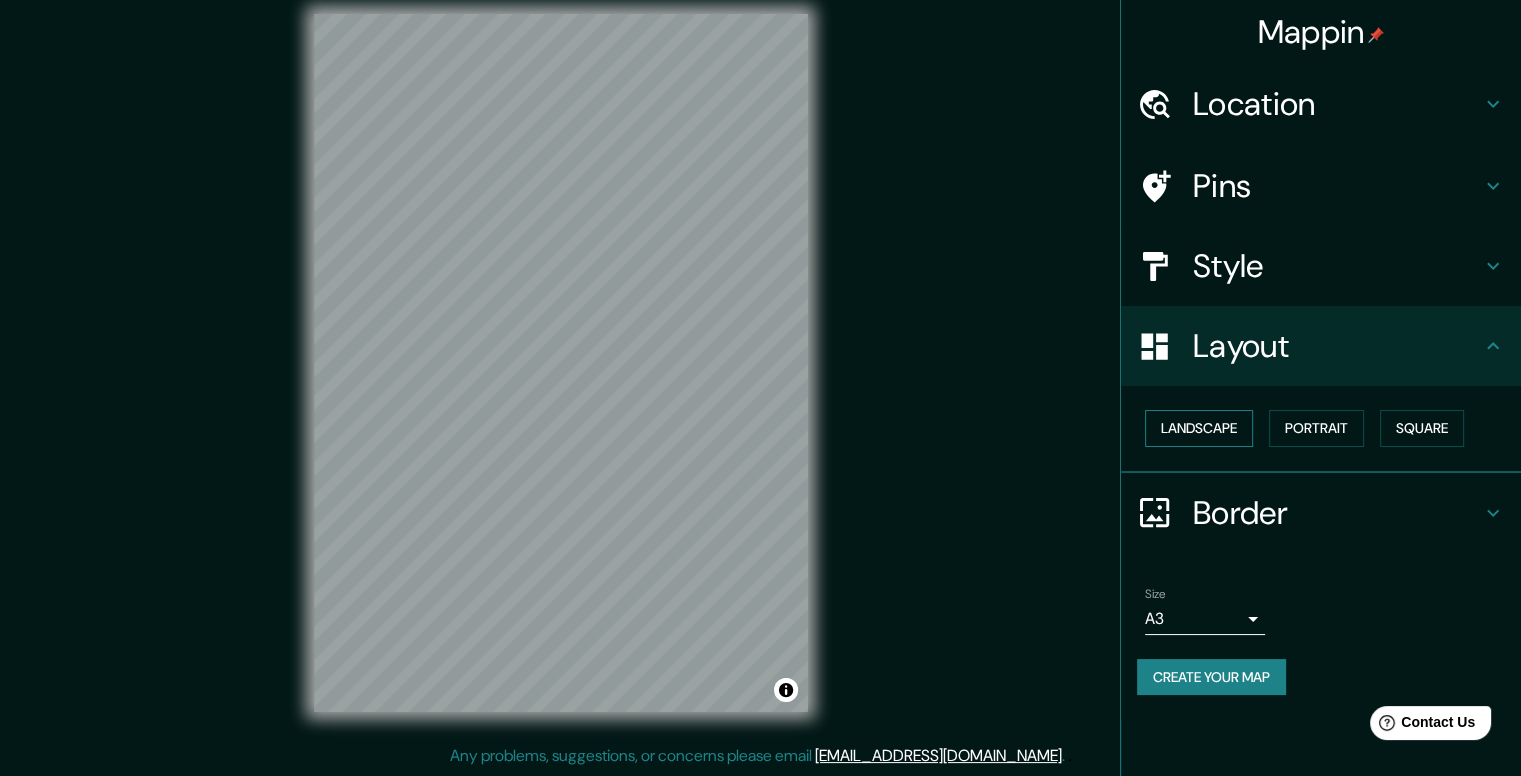 click on "Landscape" at bounding box center [1199, 428] 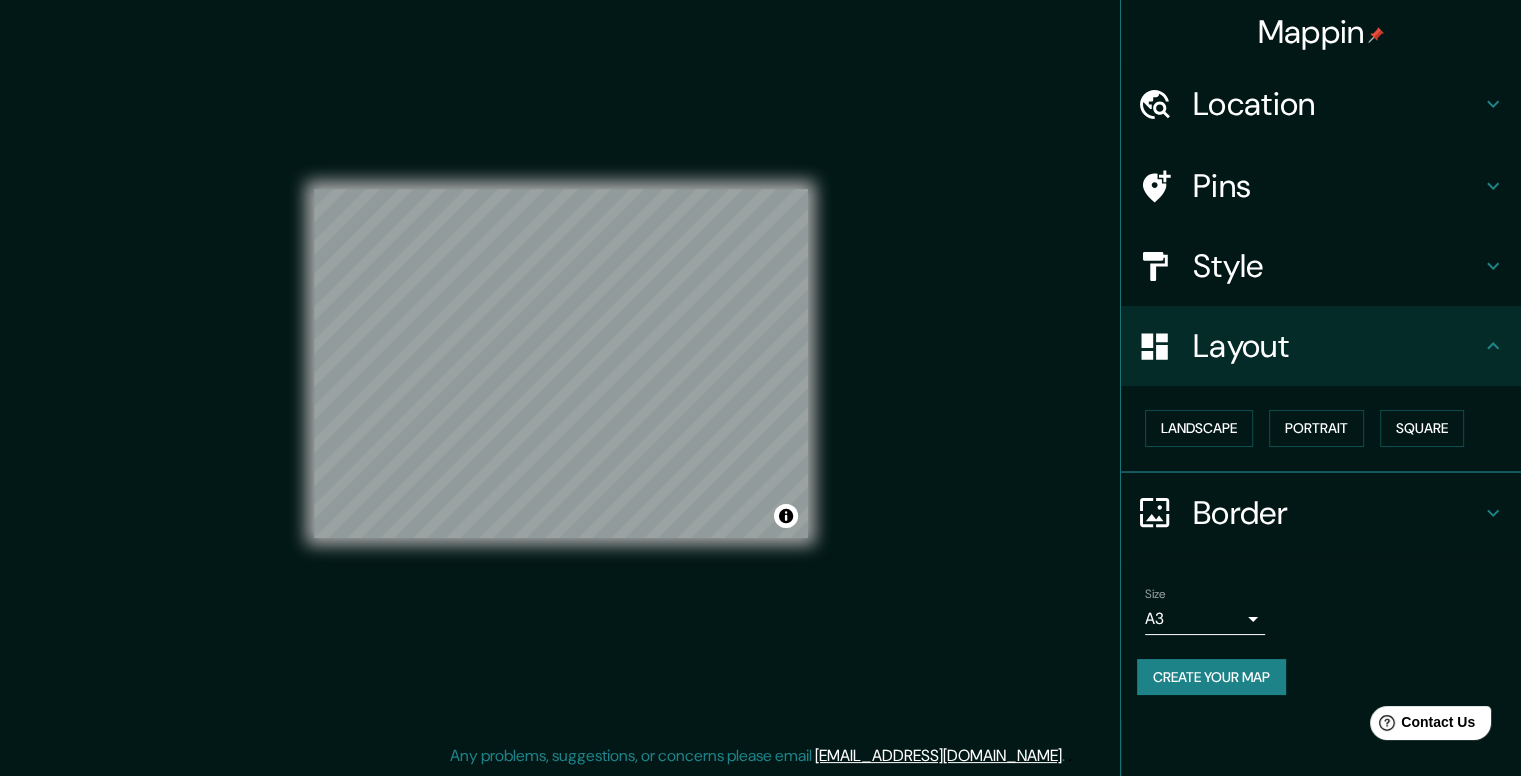 click on "Style" at bounding box center (1337, 266) 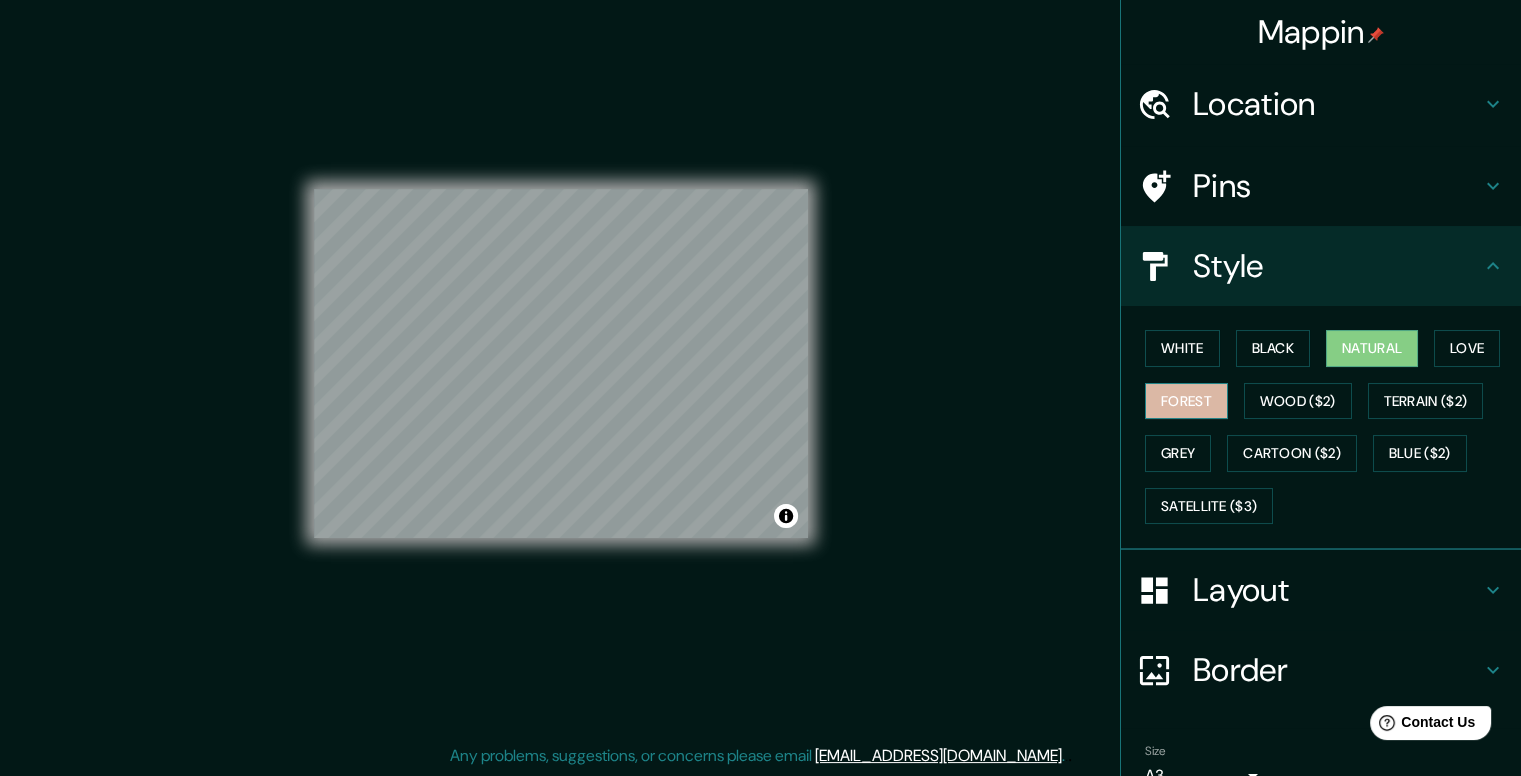 click on "Forest" at bounding box center (1186, 401) 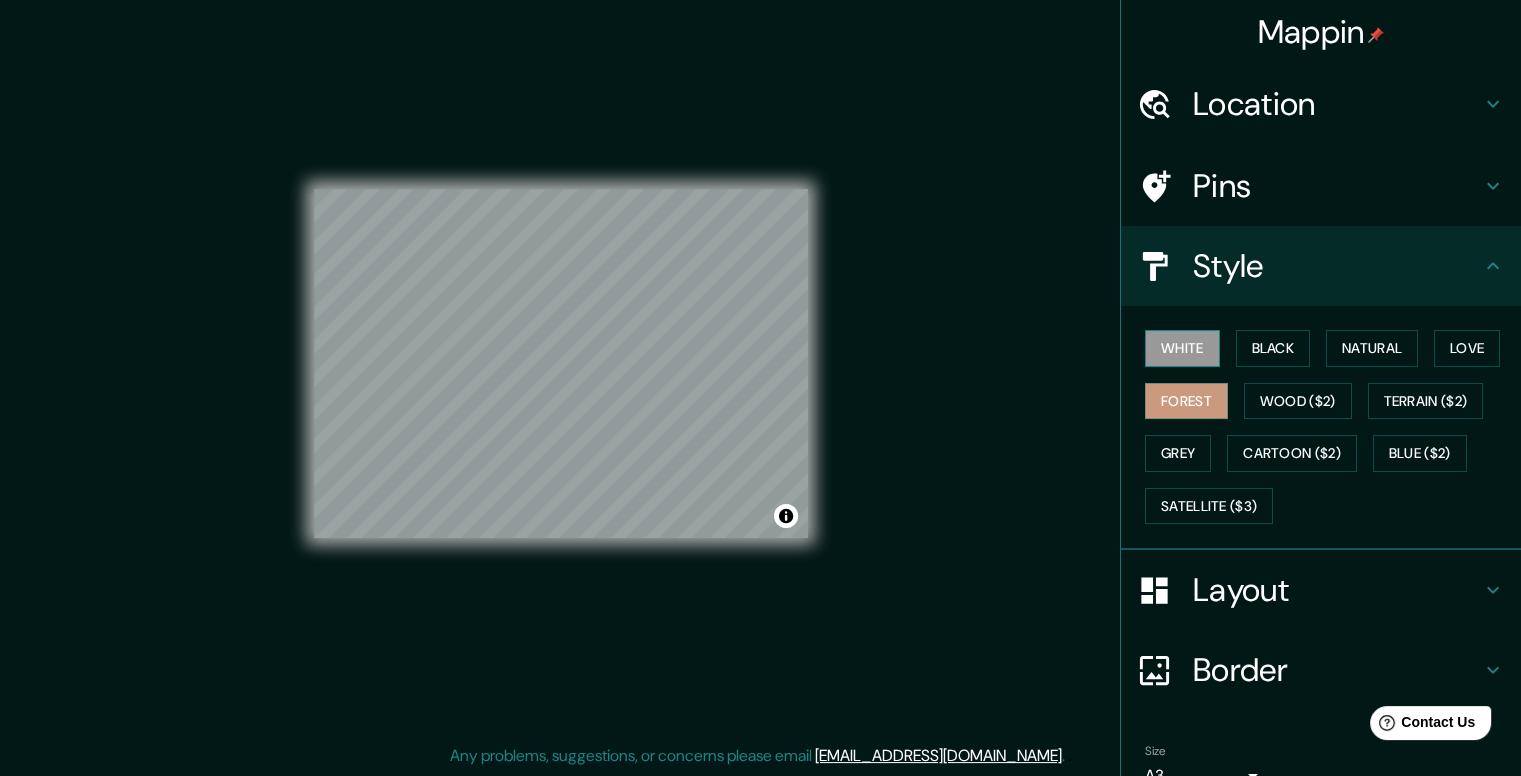 click on "White" at bounding box center [1182, 348] 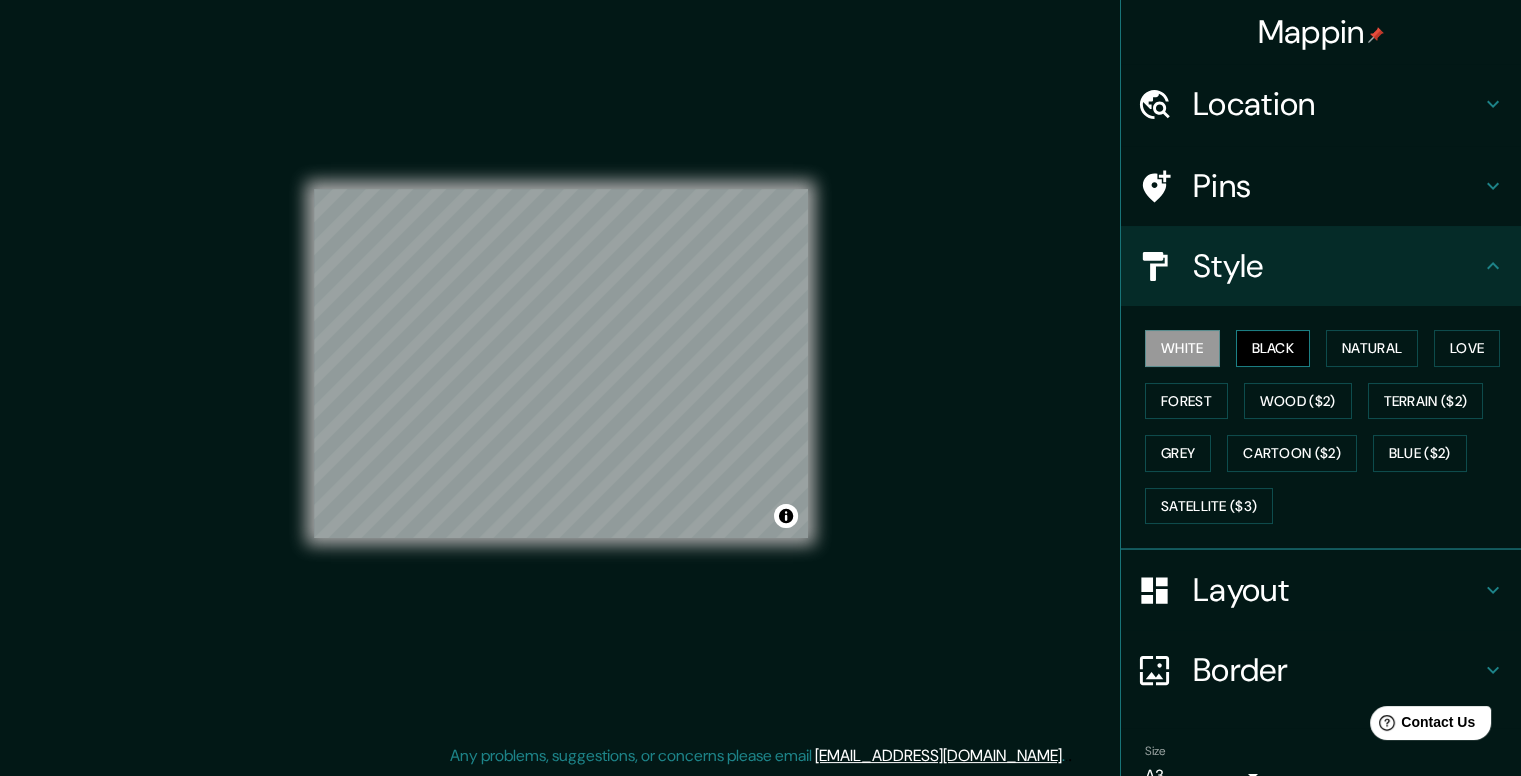 click on "Black" at bounding box center [1273, 348] 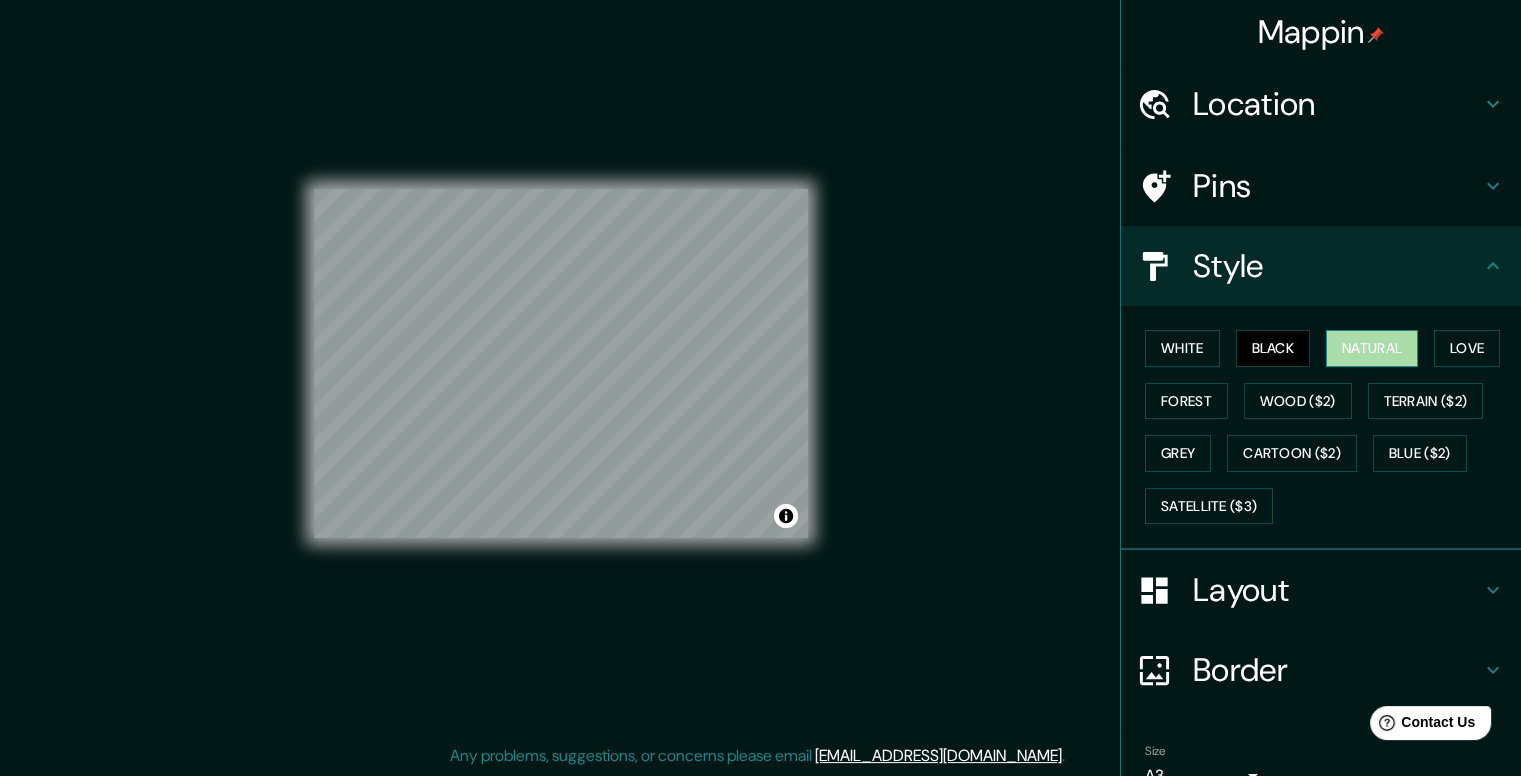 click on "Natural" at bounding box center (1372, 348) 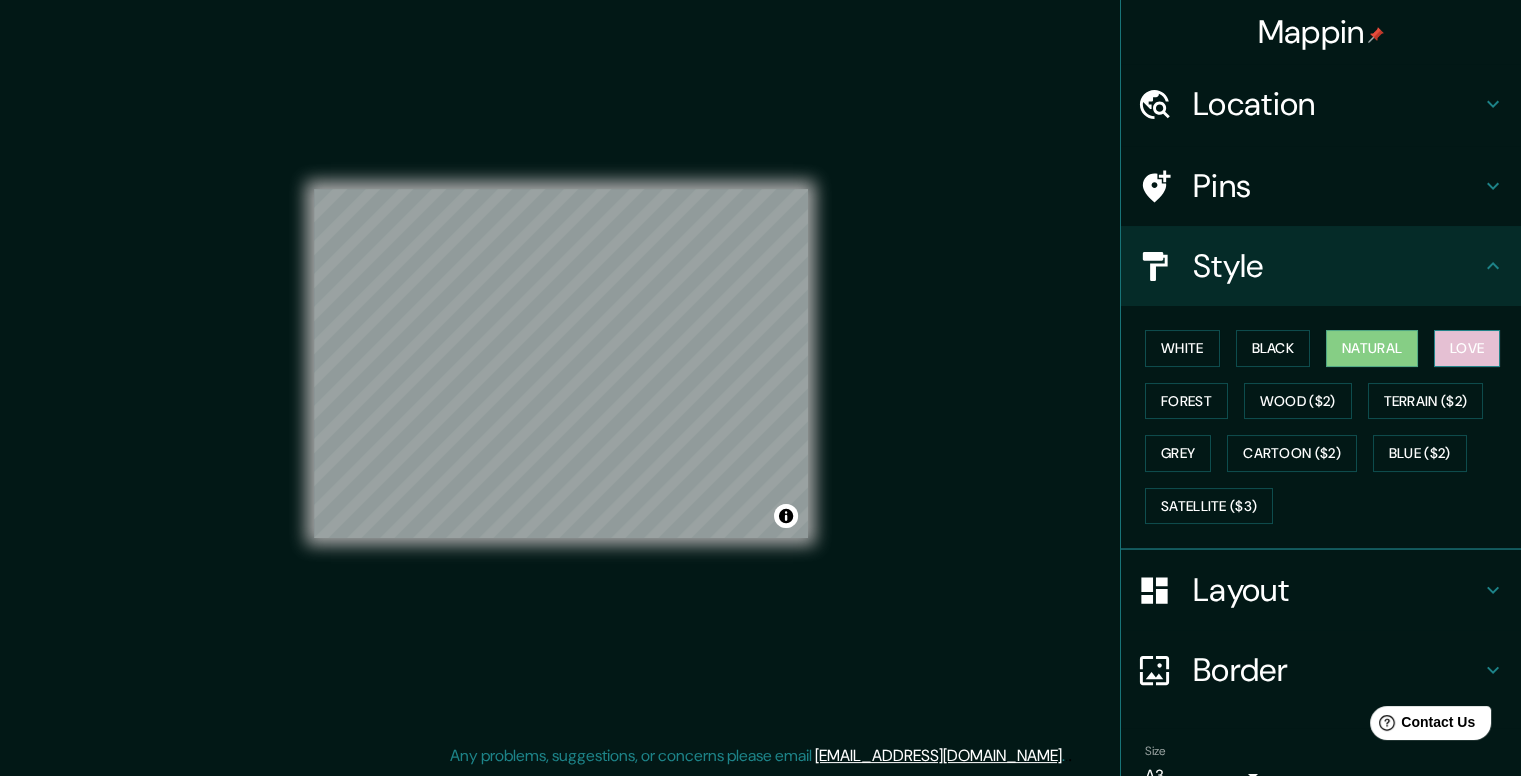 click on "Love" at bounding box center [1467, 348] 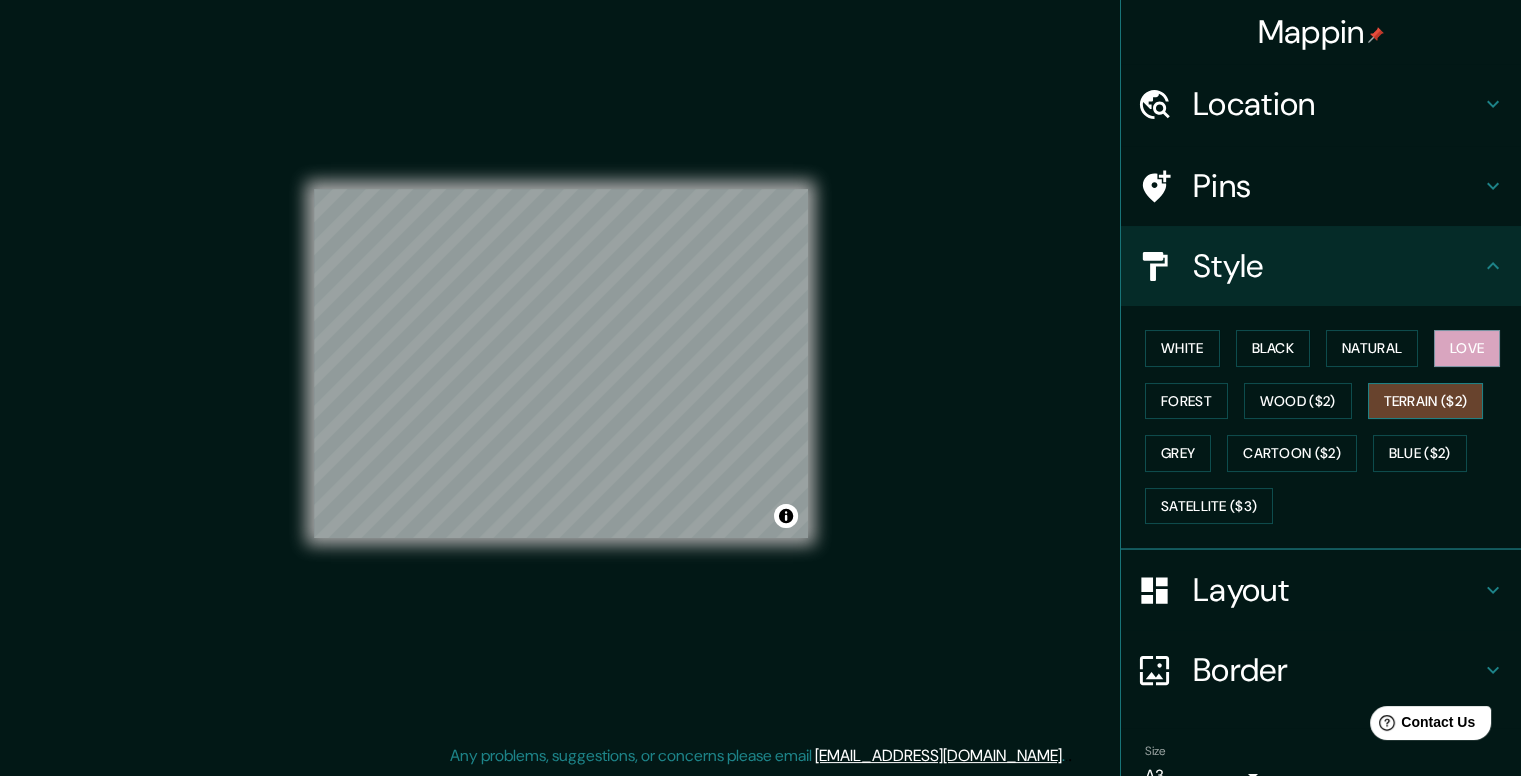 click on "Terrain ($2)" at bounding box center [1426, 401] 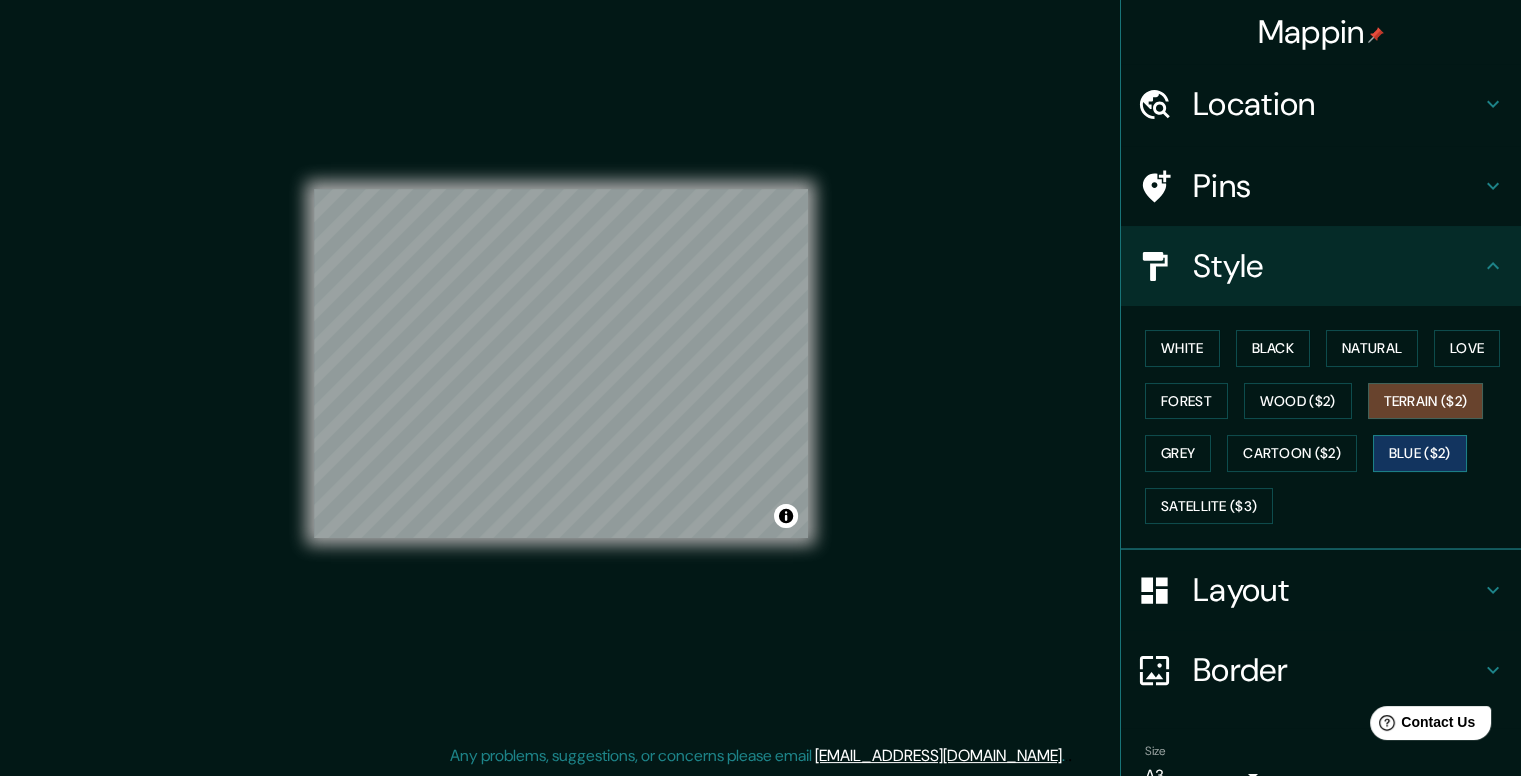 click on "Blue ($2)" at bounding box center [1420, 453] 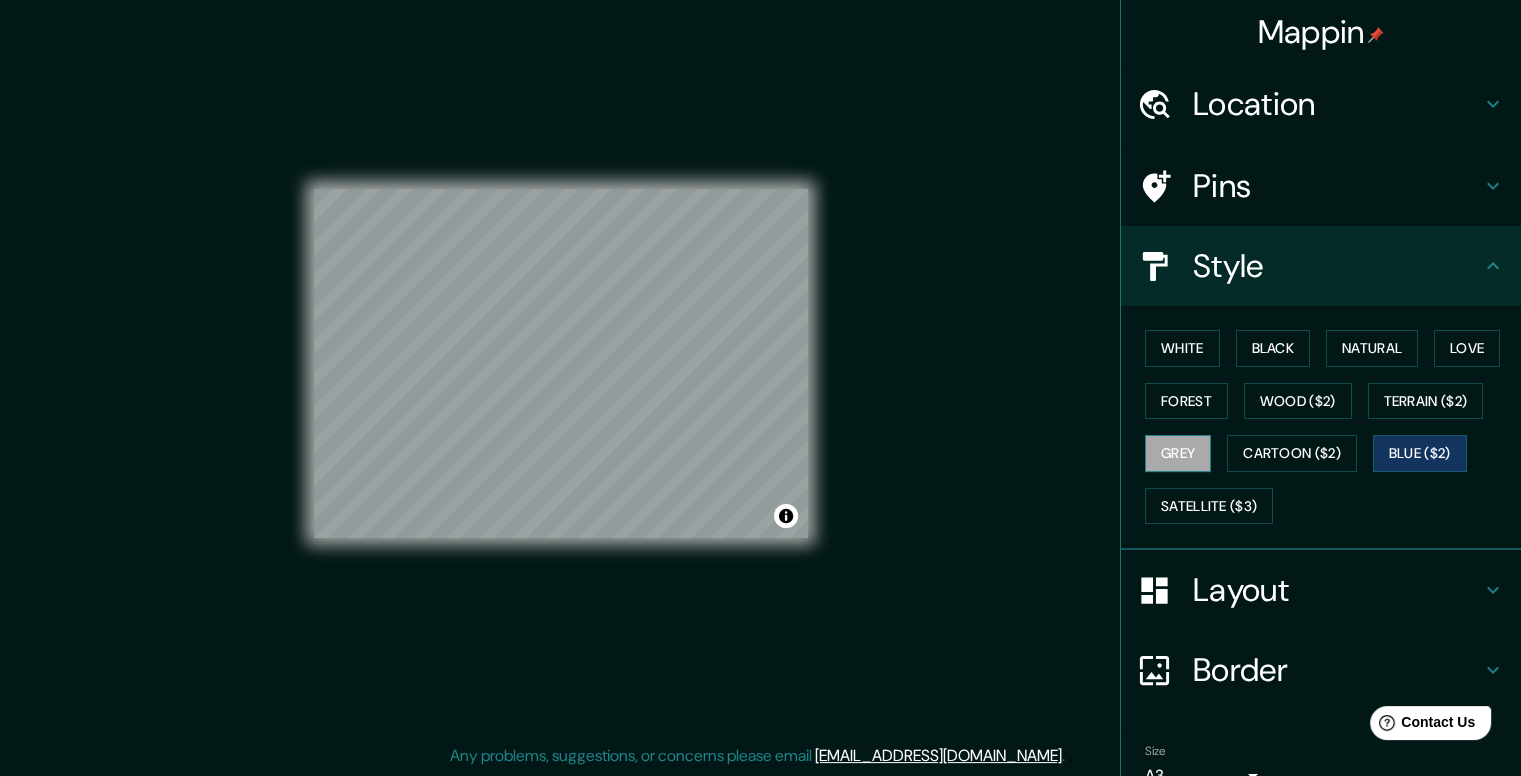 click on "Grey" at bounding box center [1178, 453] 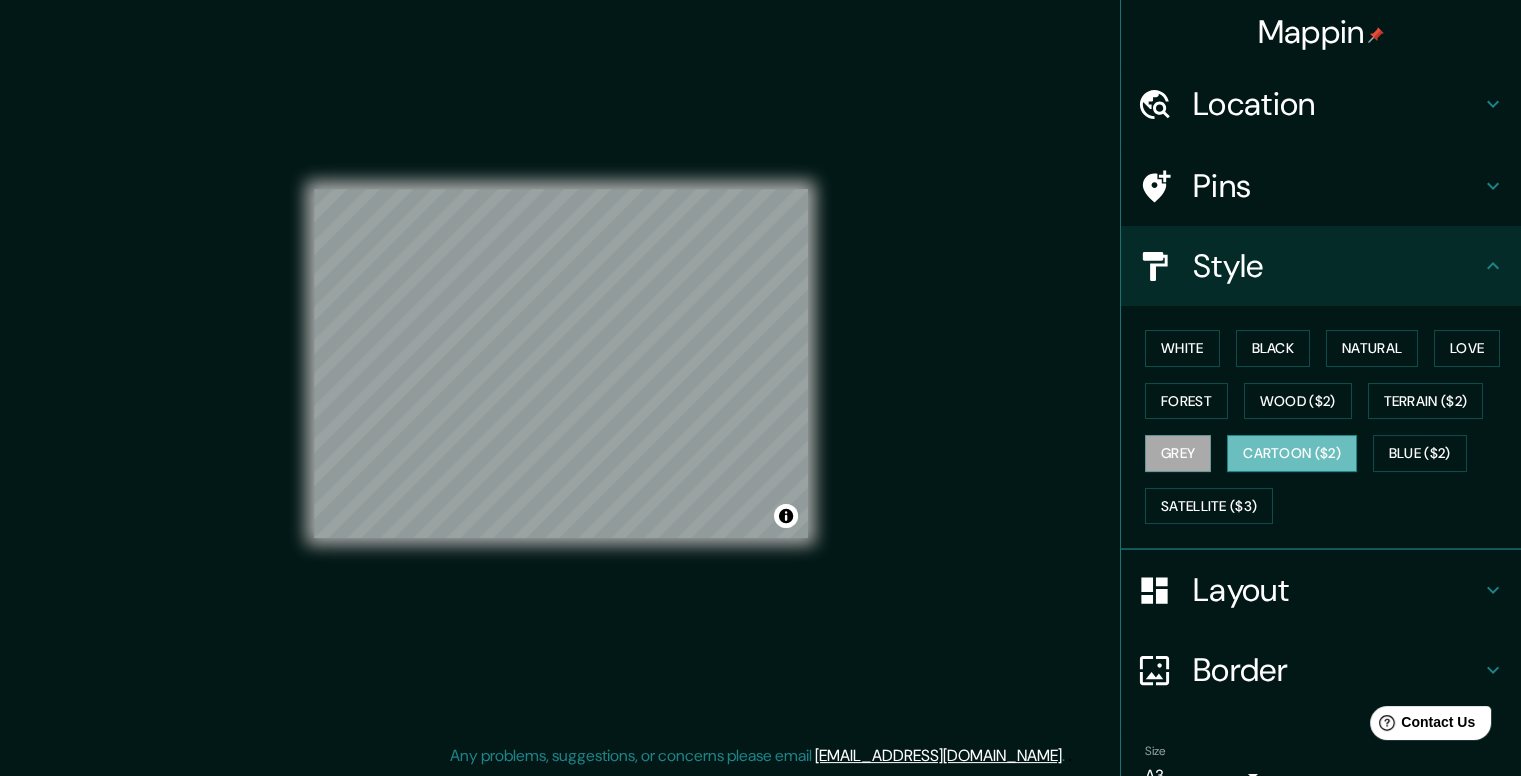click on "Cartoon ($2)" at bounding box center [1292, 453] 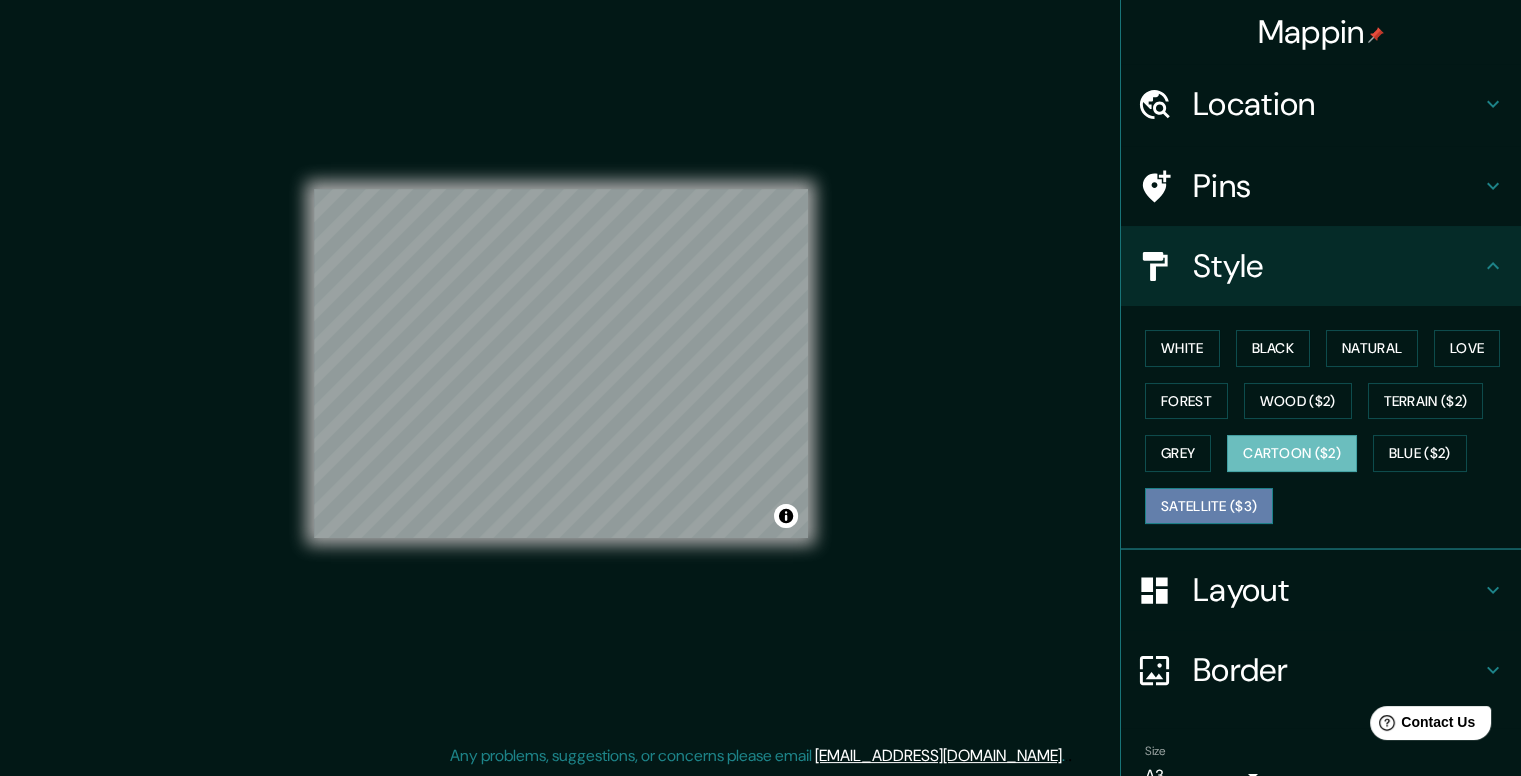 click on "Satellite ($3)" at bounding box center (1209, 506) 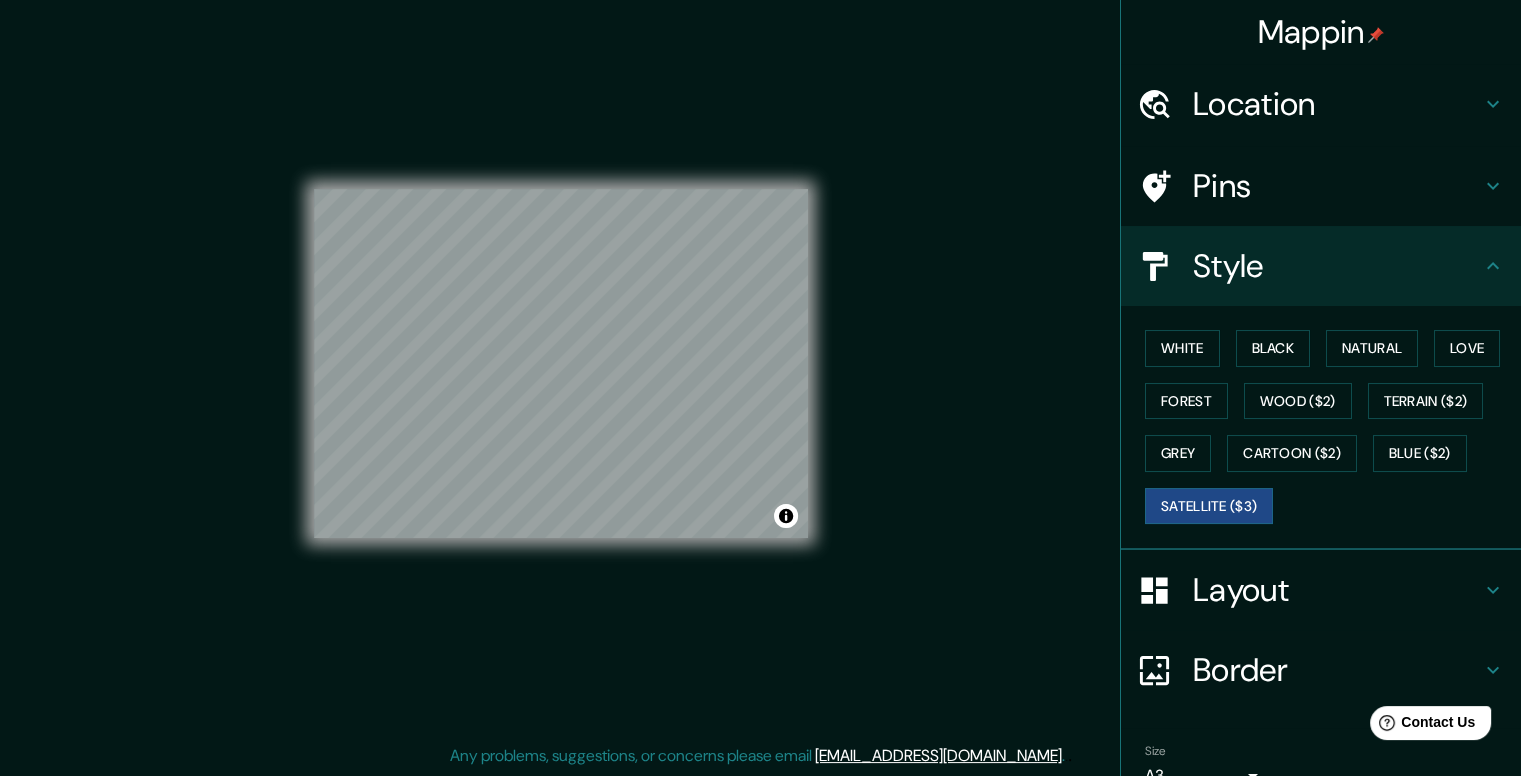 click on "© Mapbox   © OpenStreetMap   Improve this map   © Maxar" at bounding box center (561, 363) 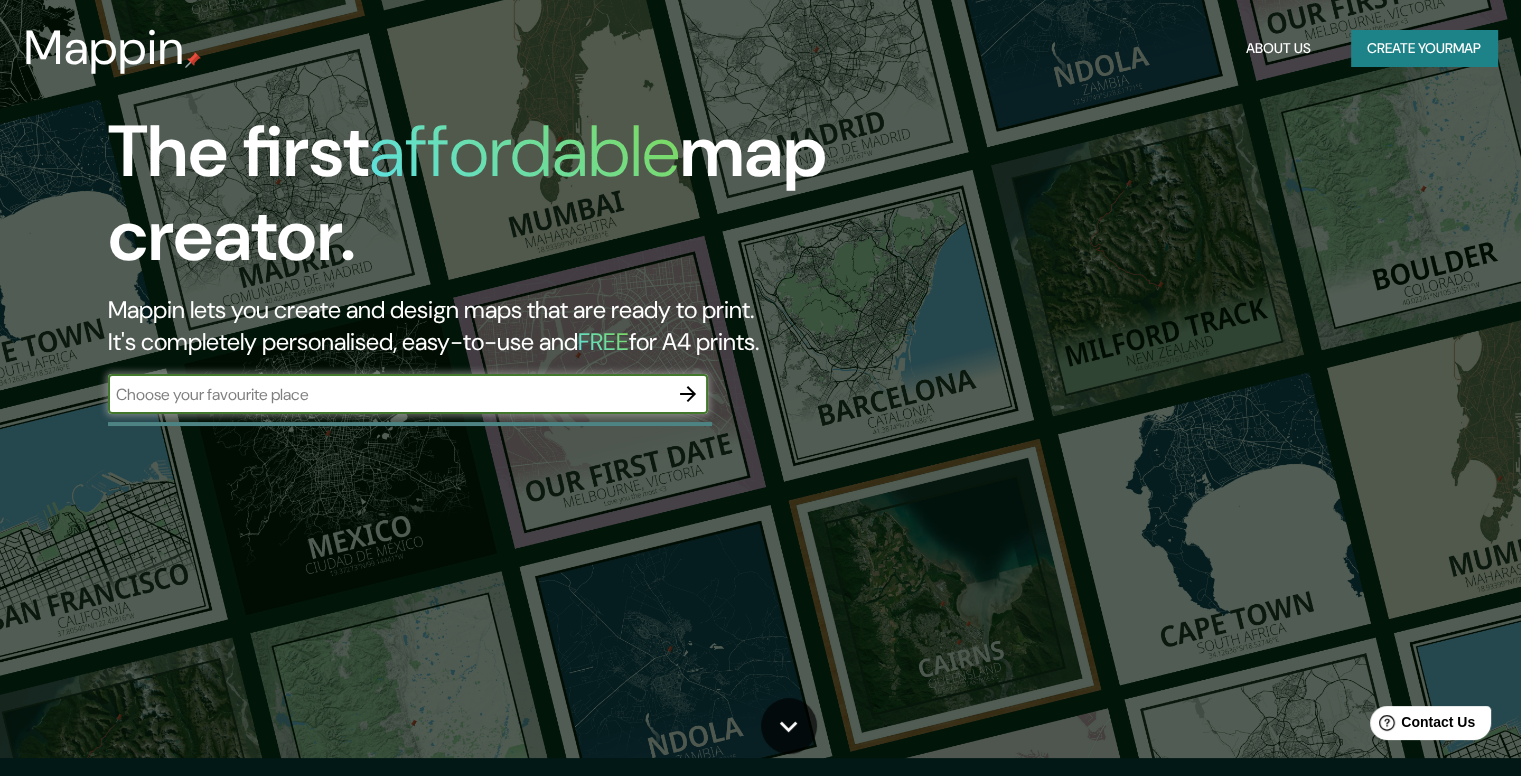 scroll, scrollTop: 0, scrollLeft: 0, axis: both 